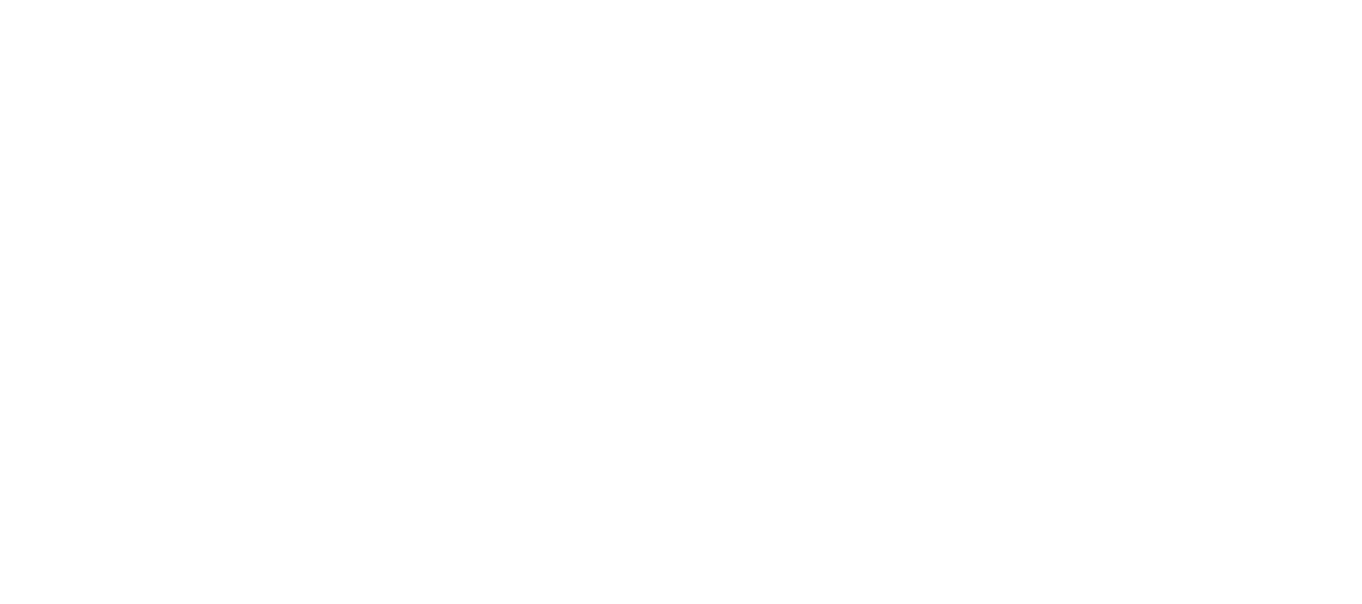 scroll, scrollTop: 0, scrollLeft: 0, axis: both 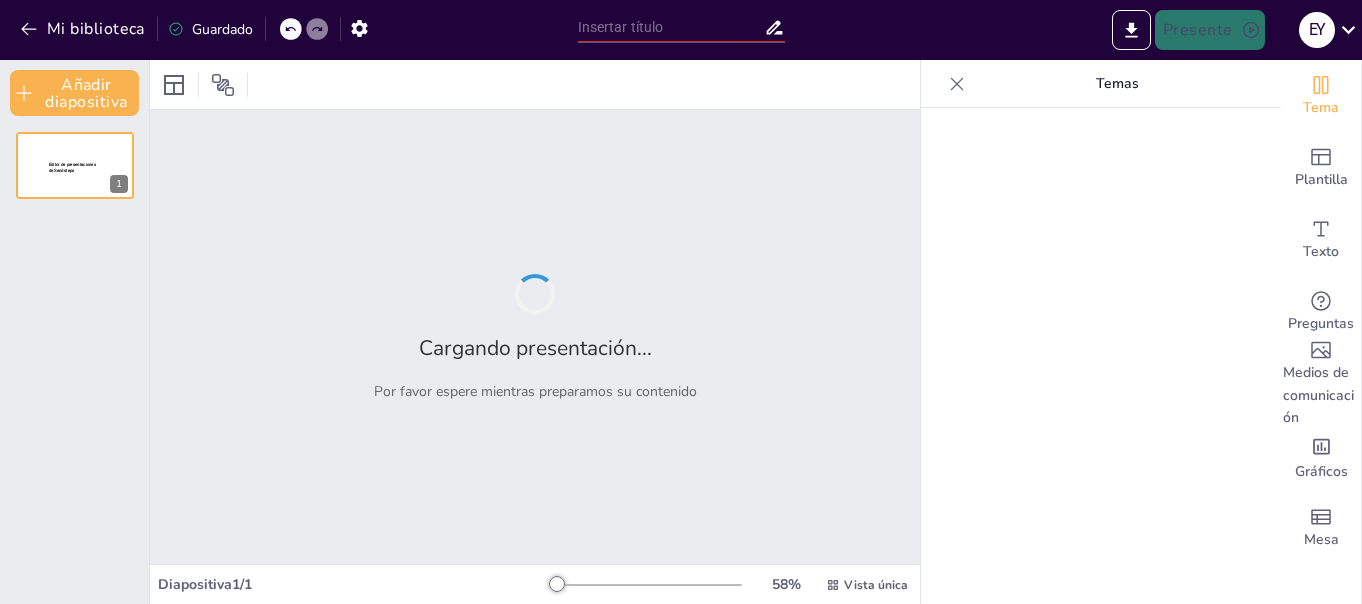 type on "INNOVACIÓN EN LA ENSEÑANZA DE LAS CIENCIAS NATURALES: PRÁCTICAS EXPERIMENTALES I" 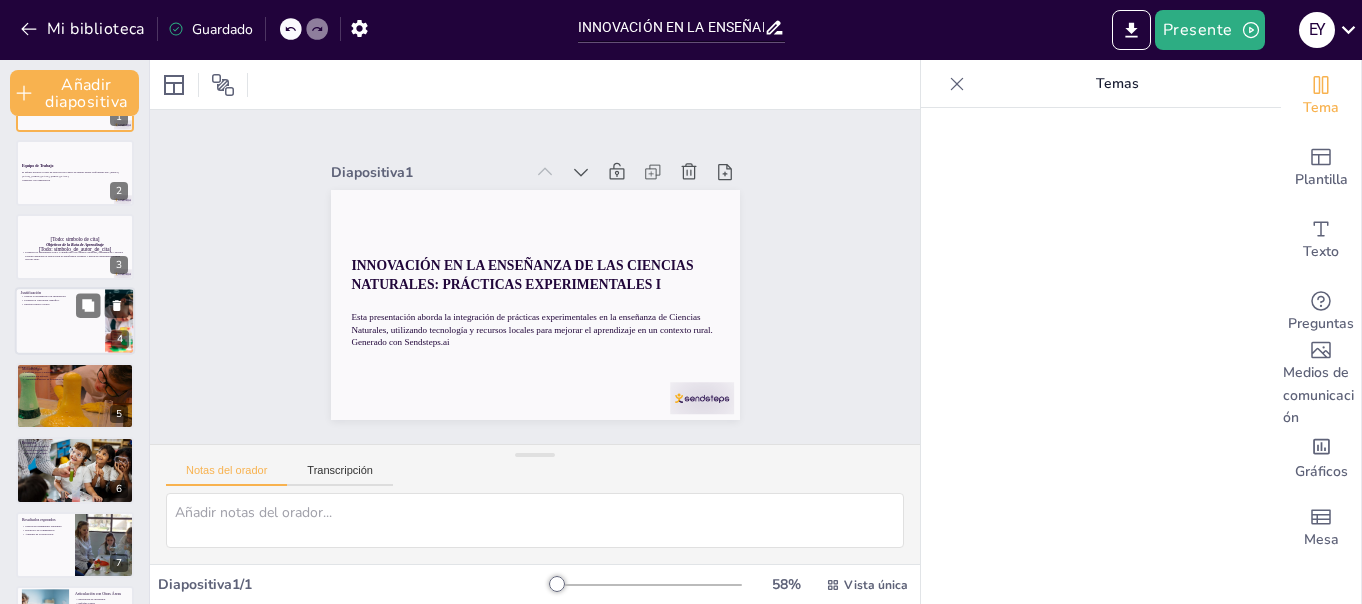 scroll, scrollTop: 0, scrollLeft: 0, axis: both 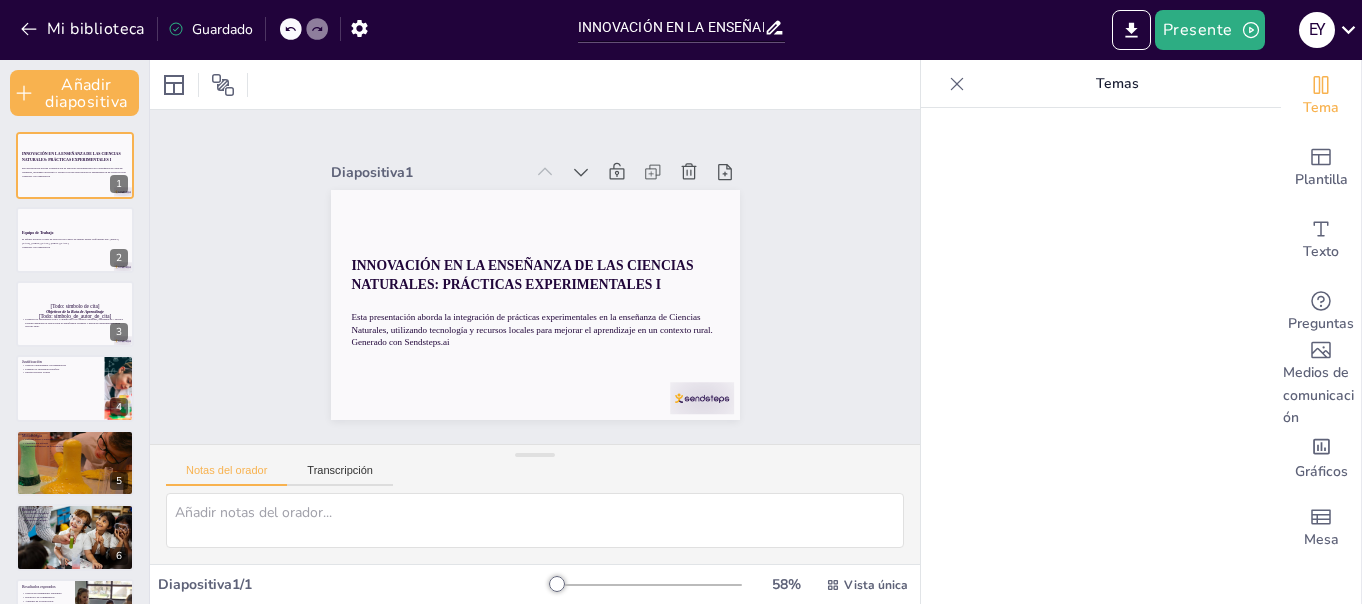 click at bounding box center (1101, 356) 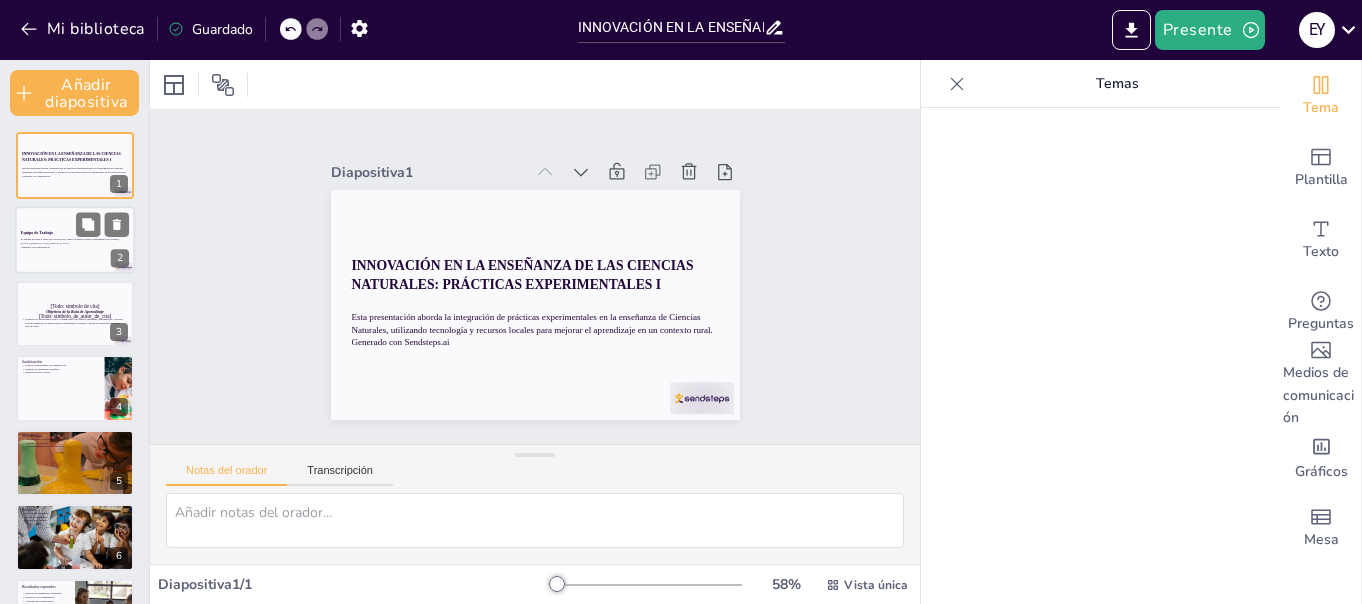 click on "El equipo docente a cargo de esta ruta del Centro de Interés estará conformado por: [FIRST] [LAST], [FIRST] [LAST], [FIRST] [LAST]." at bounding box center (70, 241) 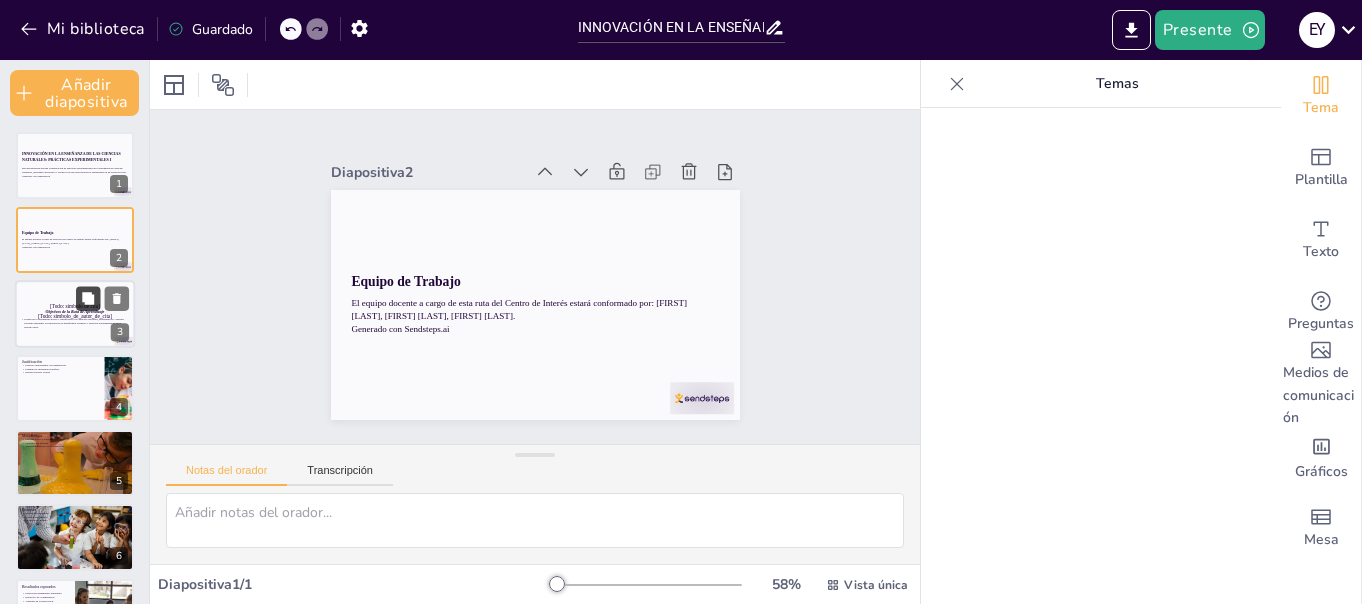 click at bounding box center [88, 298] 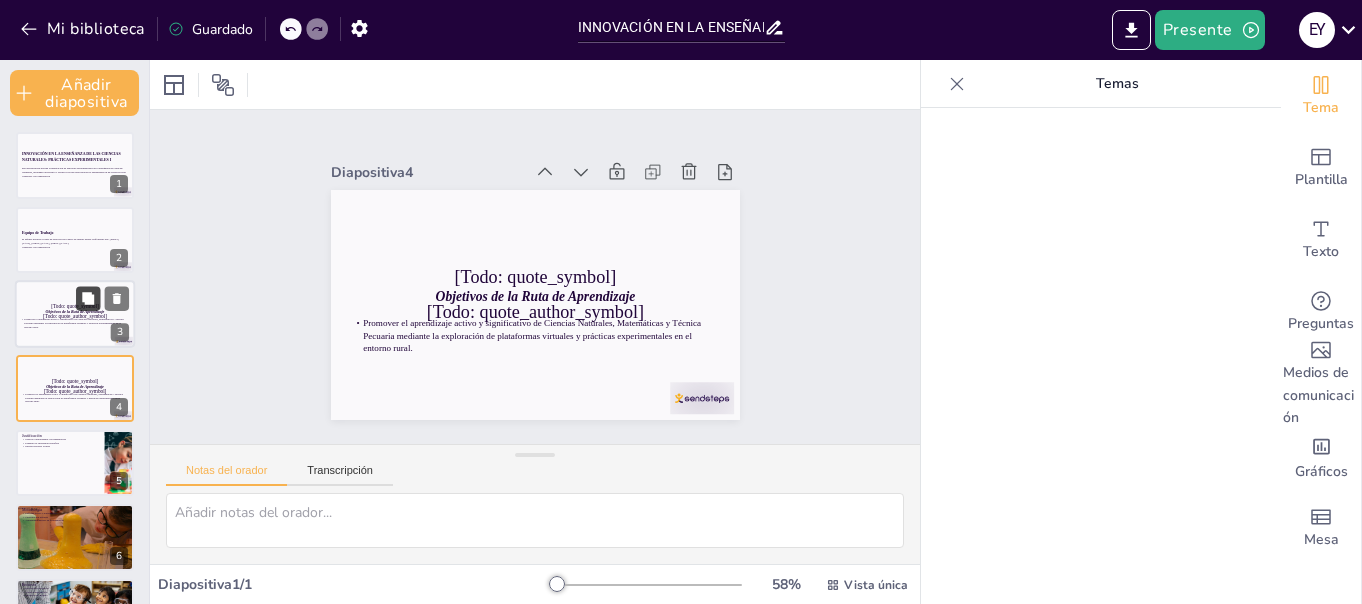 scroll, scrollTop: 28, scrollLeft: 0, axis: vertical 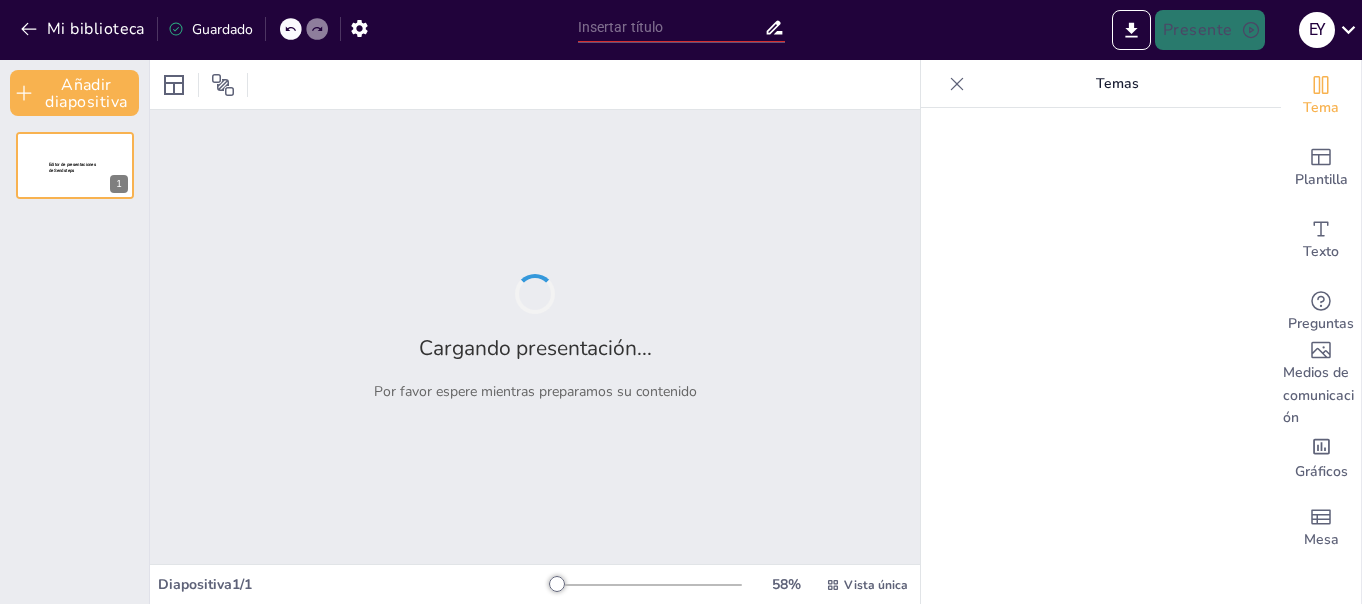 type on "INNOVACIÓN EN LA ENSEÑANZA DE LAS CIENCIAS NATURALES: PRÁCTICAS EXPERIMENTALES I" 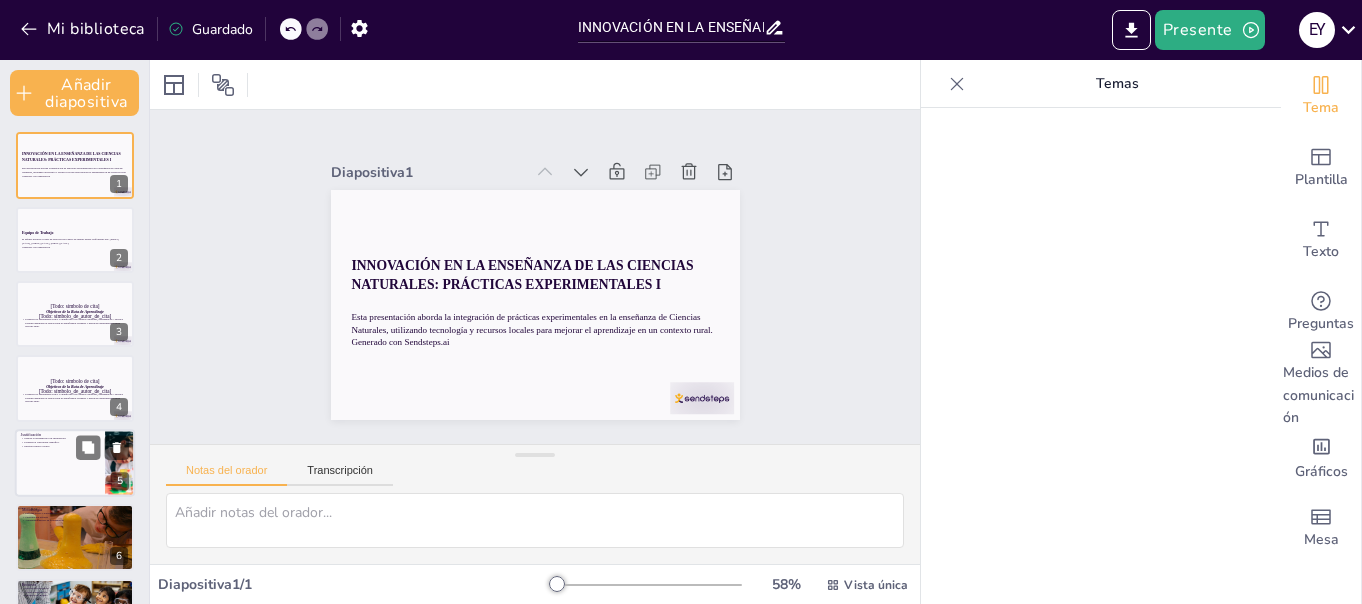 click at bounding box center (75, 463) 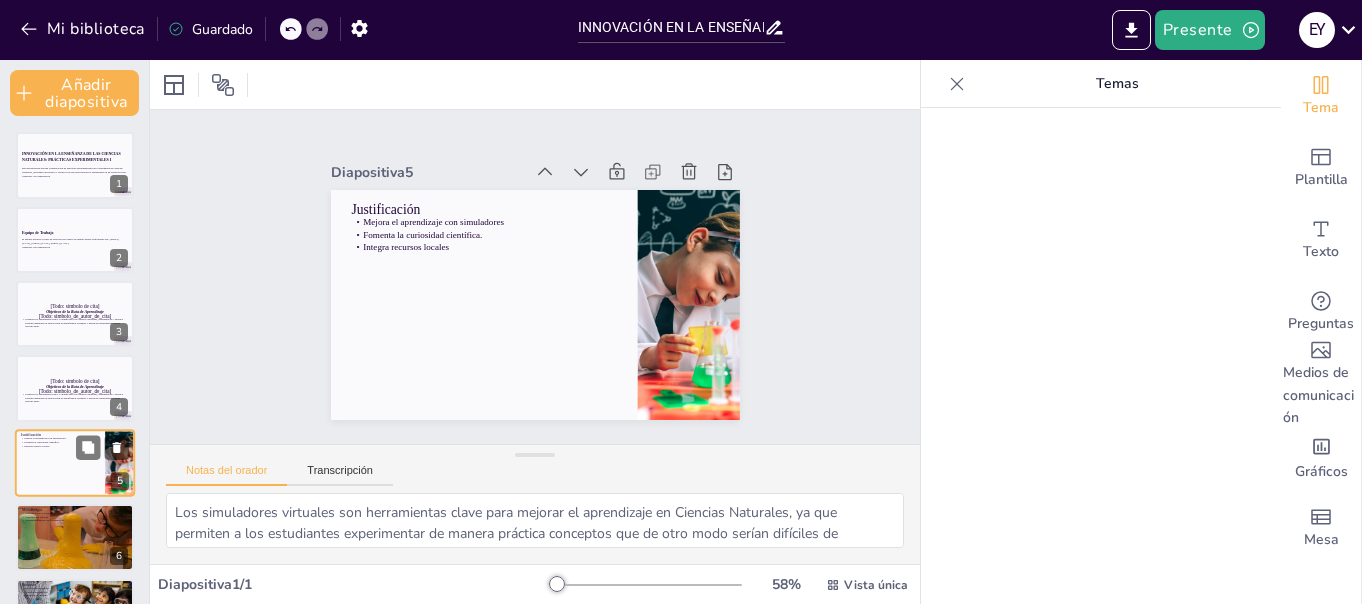 scroll, scrollTop: 103, scrollLeft: 0, axis: vertical 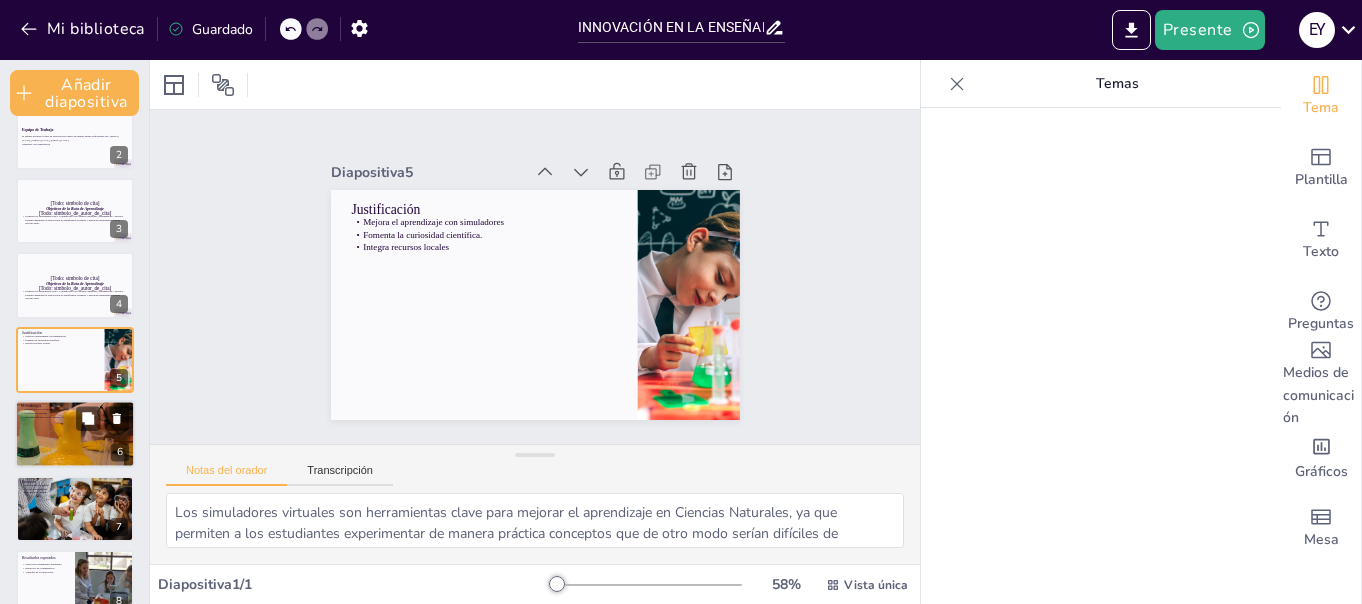 click at bounding box center [75, 434] 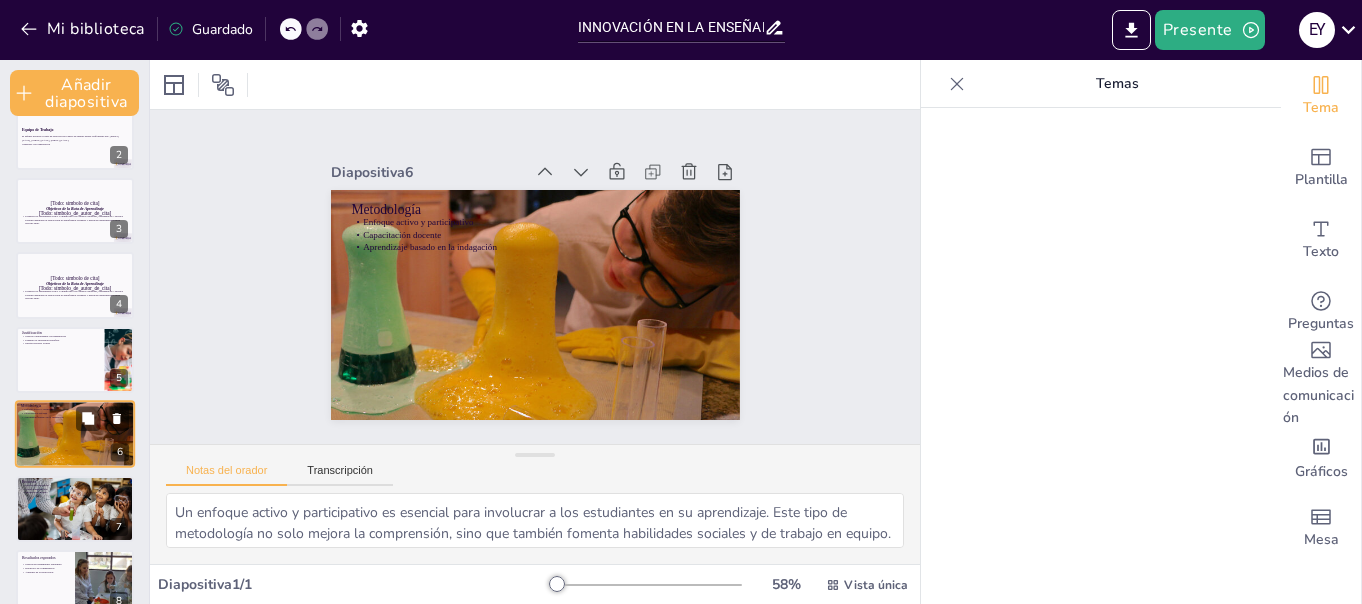 scroll, scrollTop: 177, scrollLeft: 0, axis: vertical 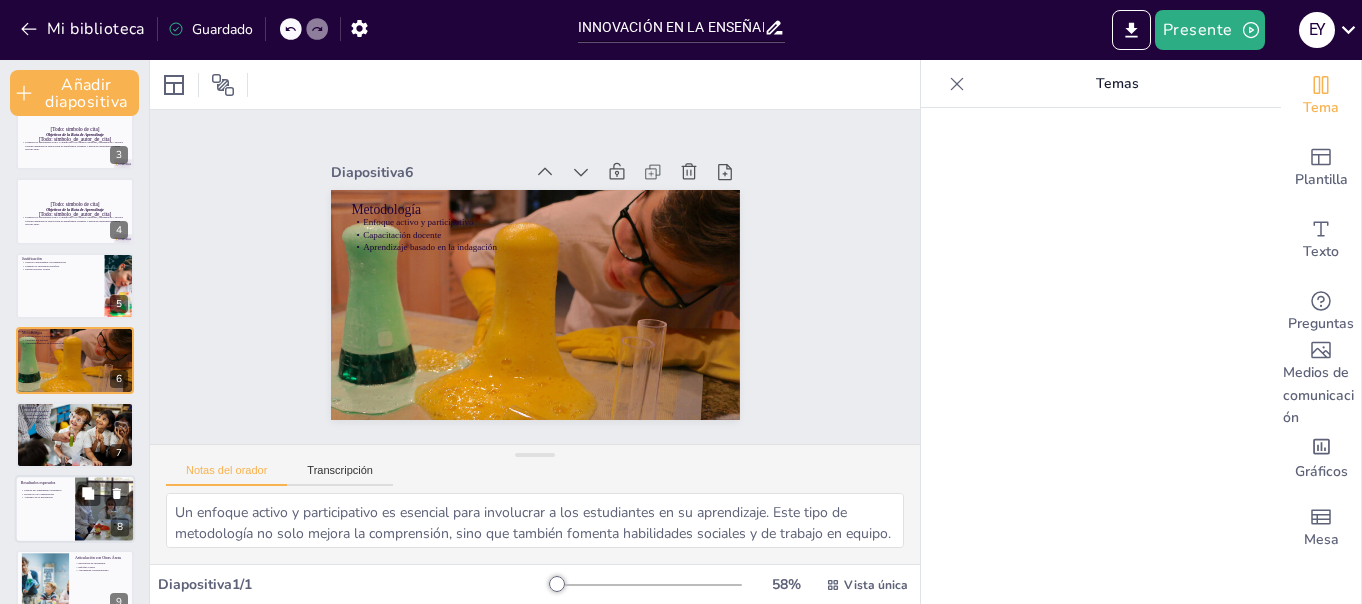 click at bounding box center [105, 509] 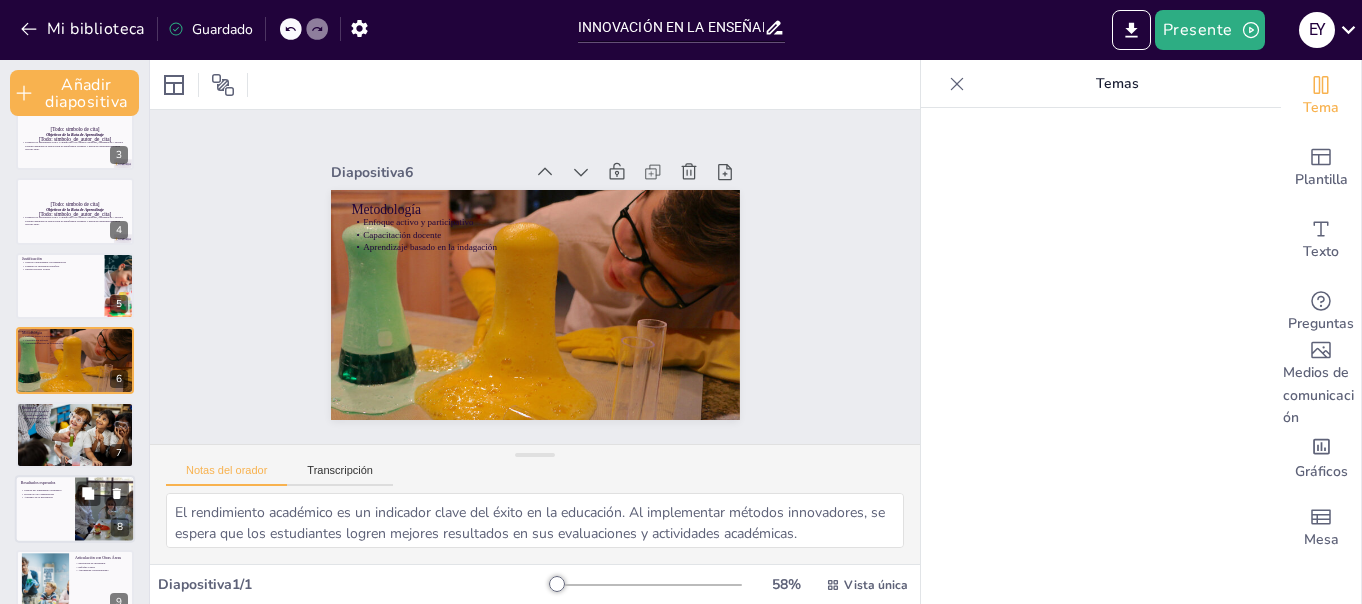 scroll, scrollTop: 205, scrollLeft: 0, axis: vertical 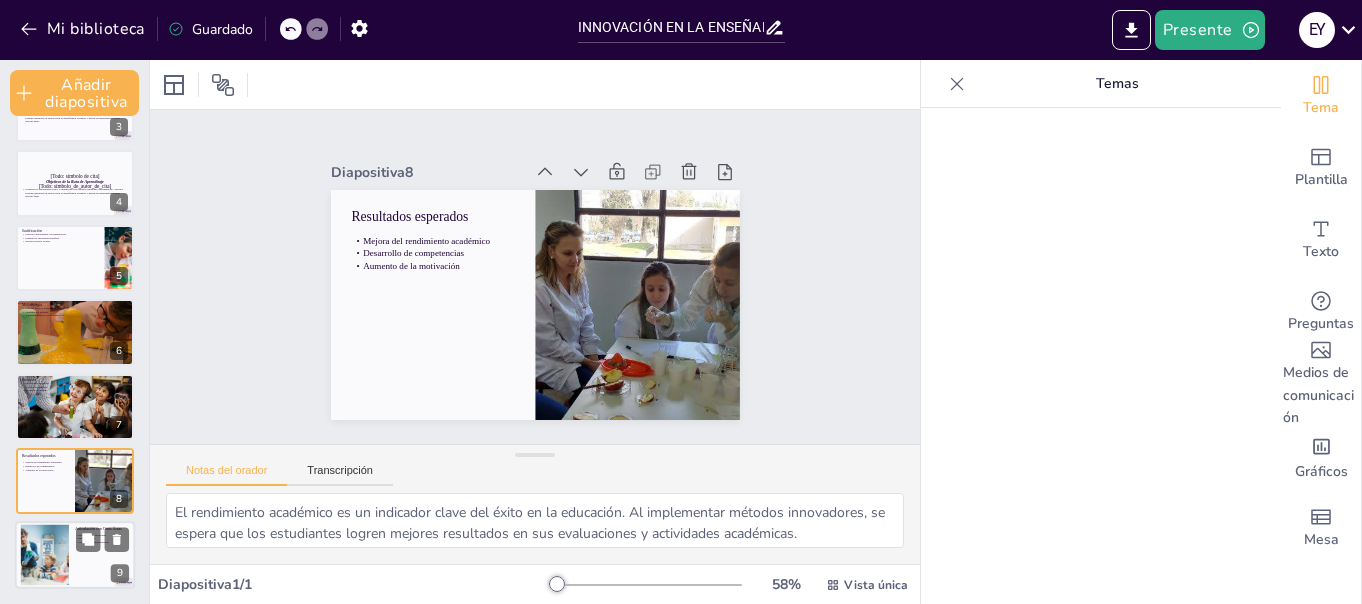 click at bounding box center [45, 555] 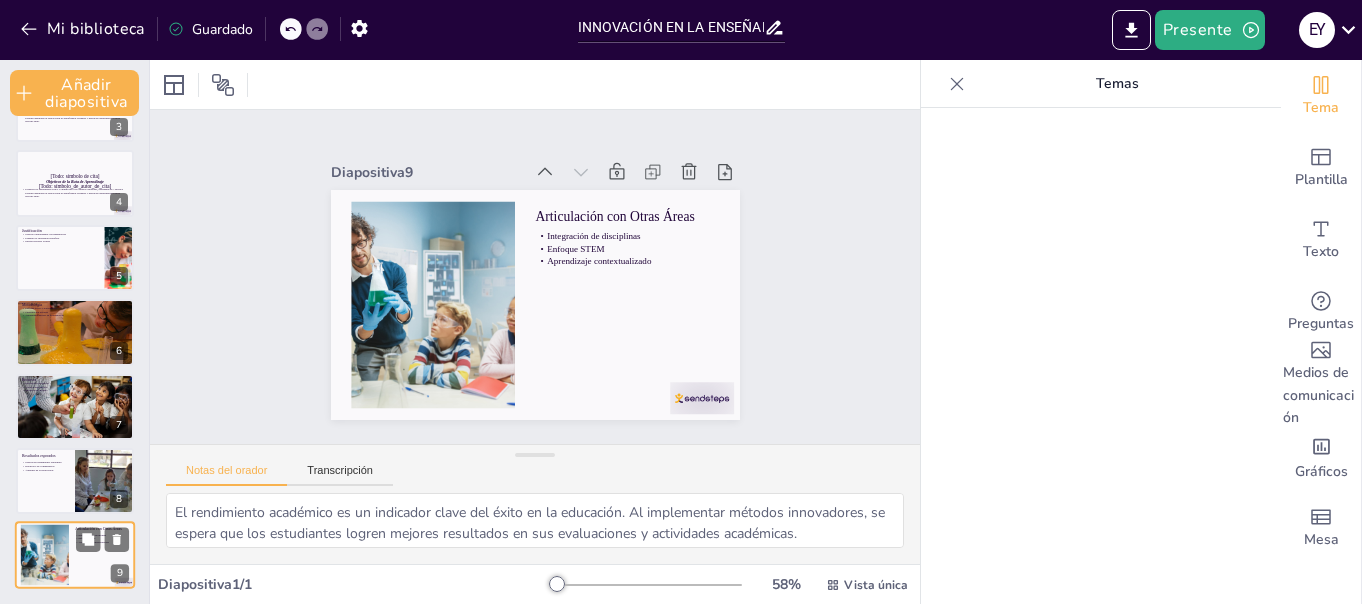 type on "La integración de diversas disciplinas permite a los estudiantes comprender mejor la interconexión del conocimiento. Esto les ayuda a aplicar lo aprendido de manera más efectiva en situaciones prácticas.
El enfoque STEM es fundamental en la educación contemporánea, ya que prepara a los estudiantes para enfrentar los desafíos del futuro en ciencia, tecnología, ingeniería y matemáticas.
La contextualización del aprendizaje hace que los estudiantes puedan relacionar lo que aprenden con su entorno y experiencias diarias, lo que aumenta su interés y compromiso con la educación." 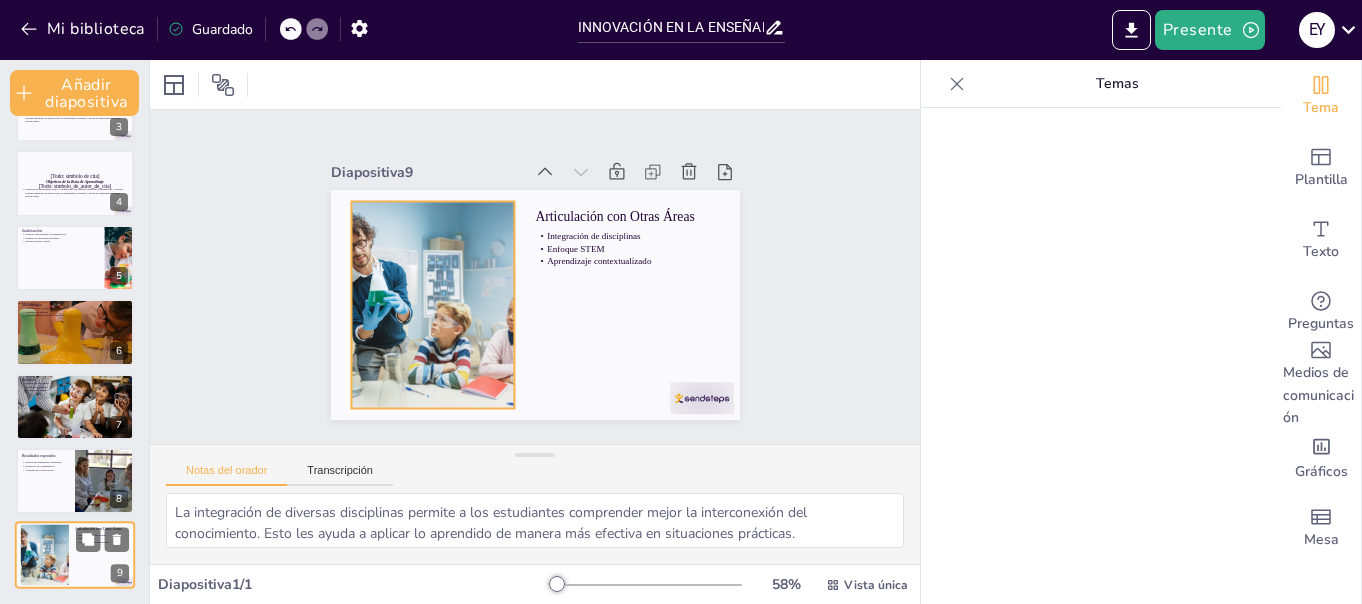 click at bounding box center (45, 555) 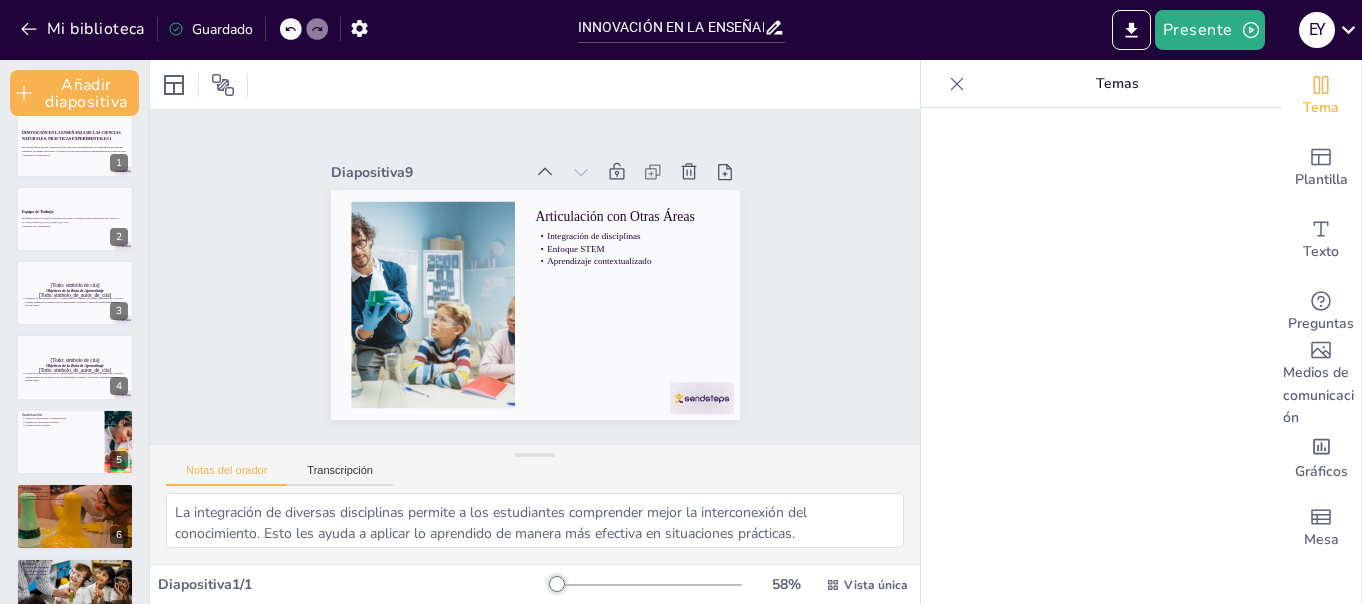 scroll, scrollTop: 0, scrollLeft: 0, axis: both 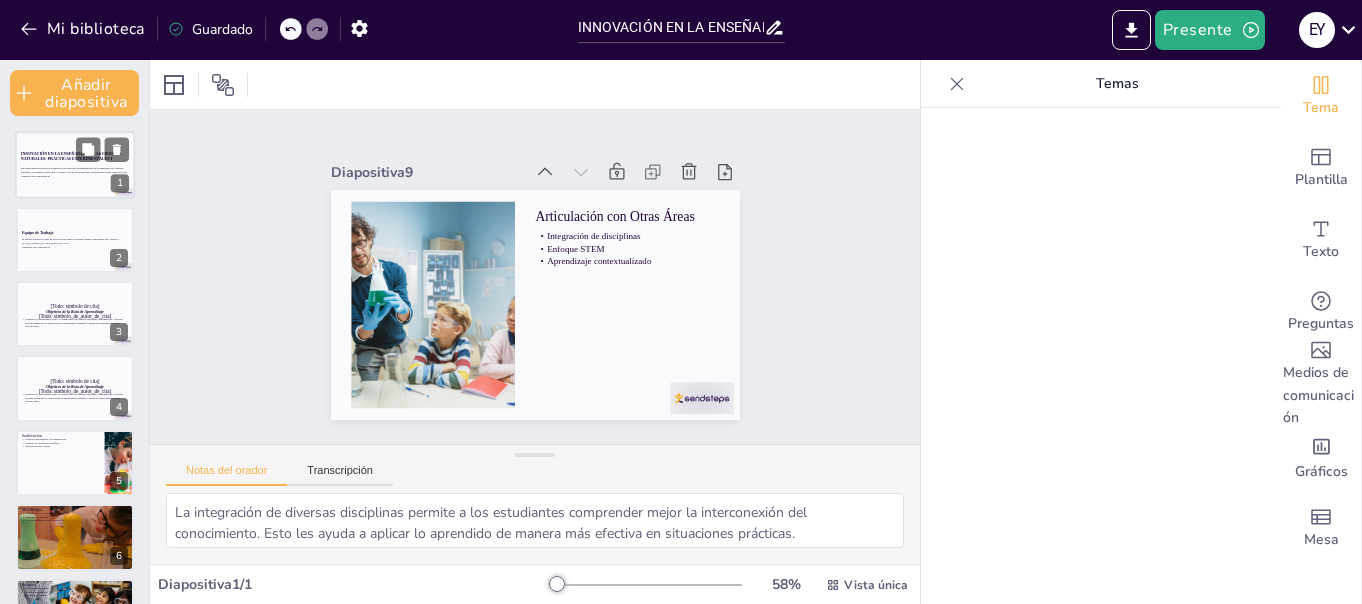 click on "Esta presentación aborda la integración de prácticas experimentales en la enseñanza de Ciencias Naturales, utilizando tecnología y recursos locales para mejorar el aprendizaje en un contexto rural." at bounding box center [75, 170] 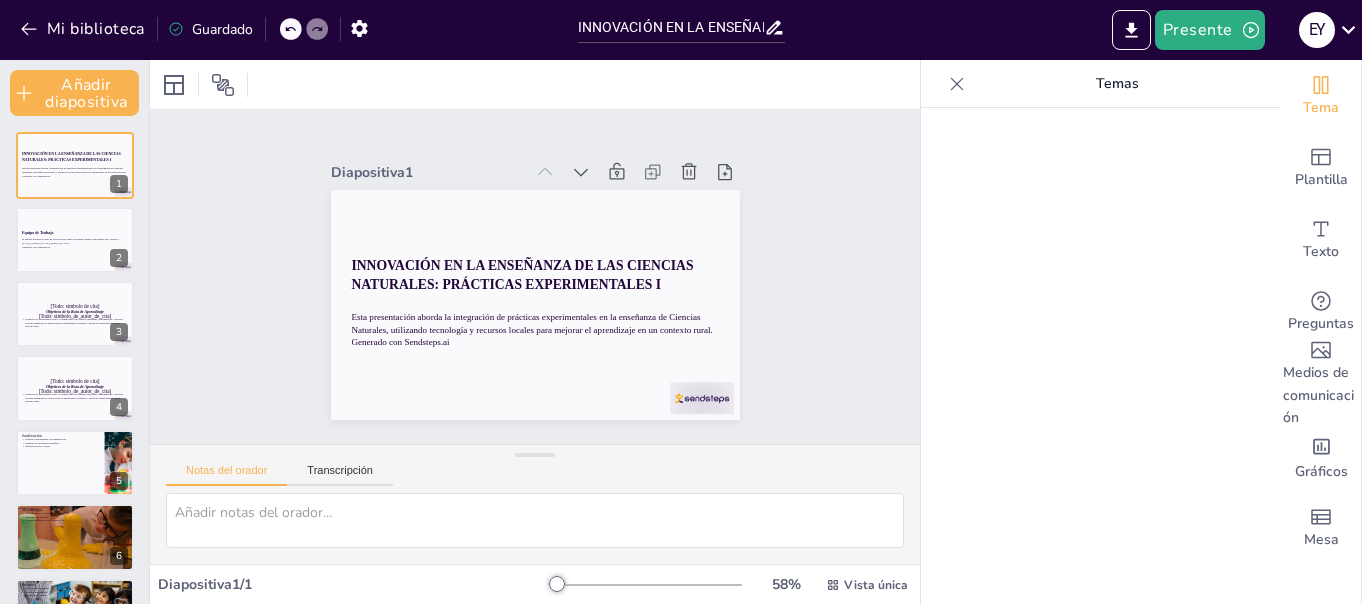 click at bounding box center (1101, 356) 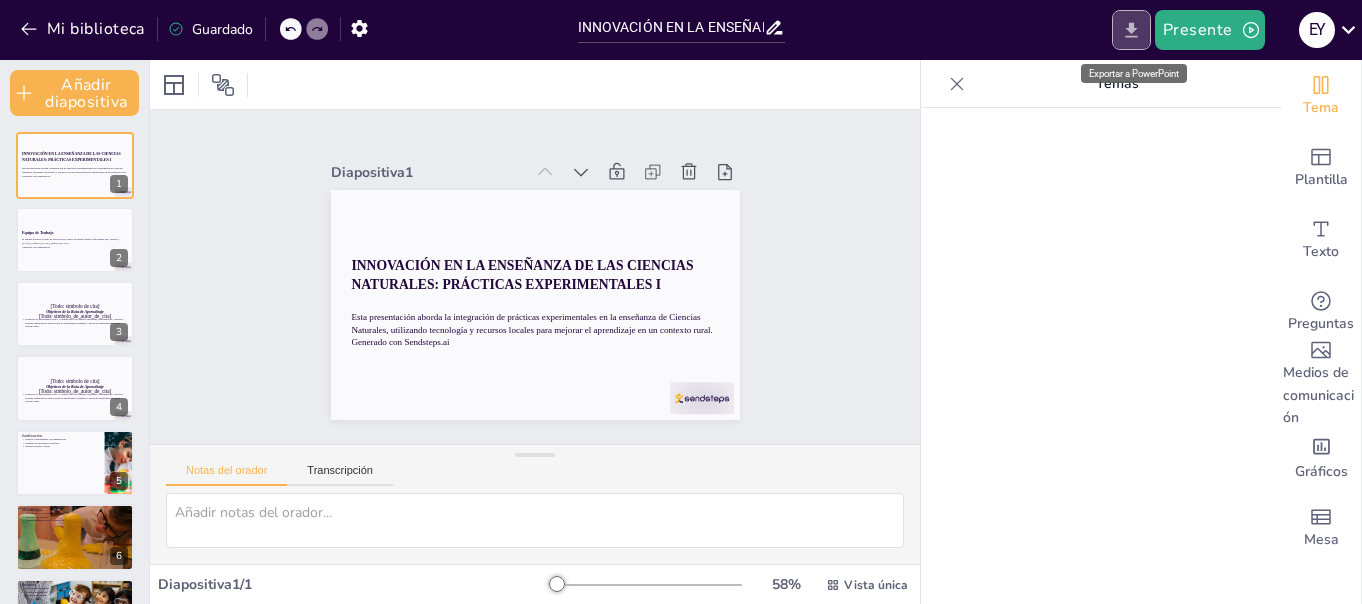 click 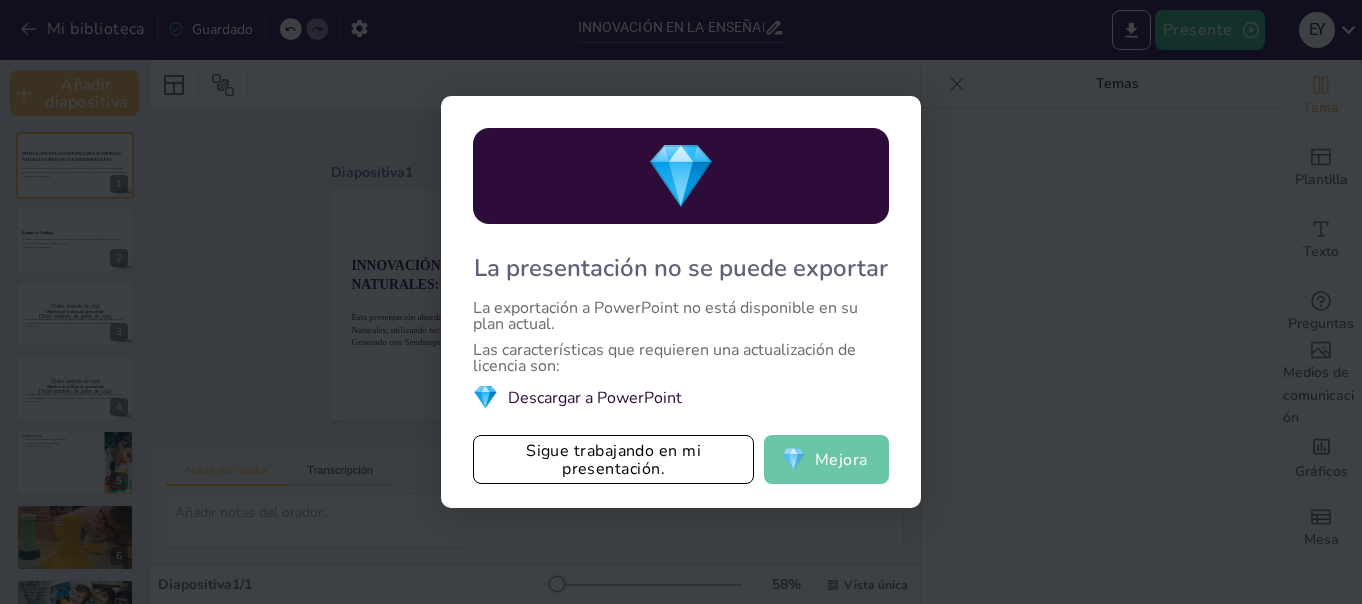 click on "Mejora" at bounding box center (841, 460) 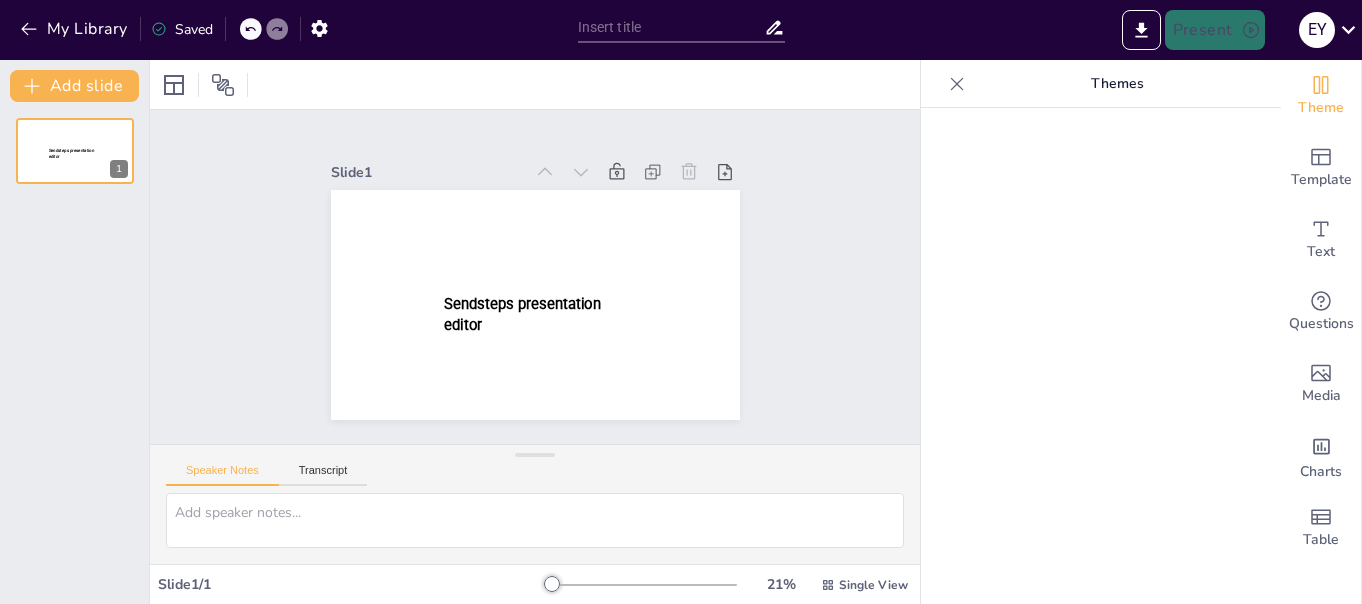 type on "INNOVACIÓN EN LA ENSEÑANZA DE LAS CIENCIAS NATURALES: PRÁCTICAS EXPERIMENTALES I" 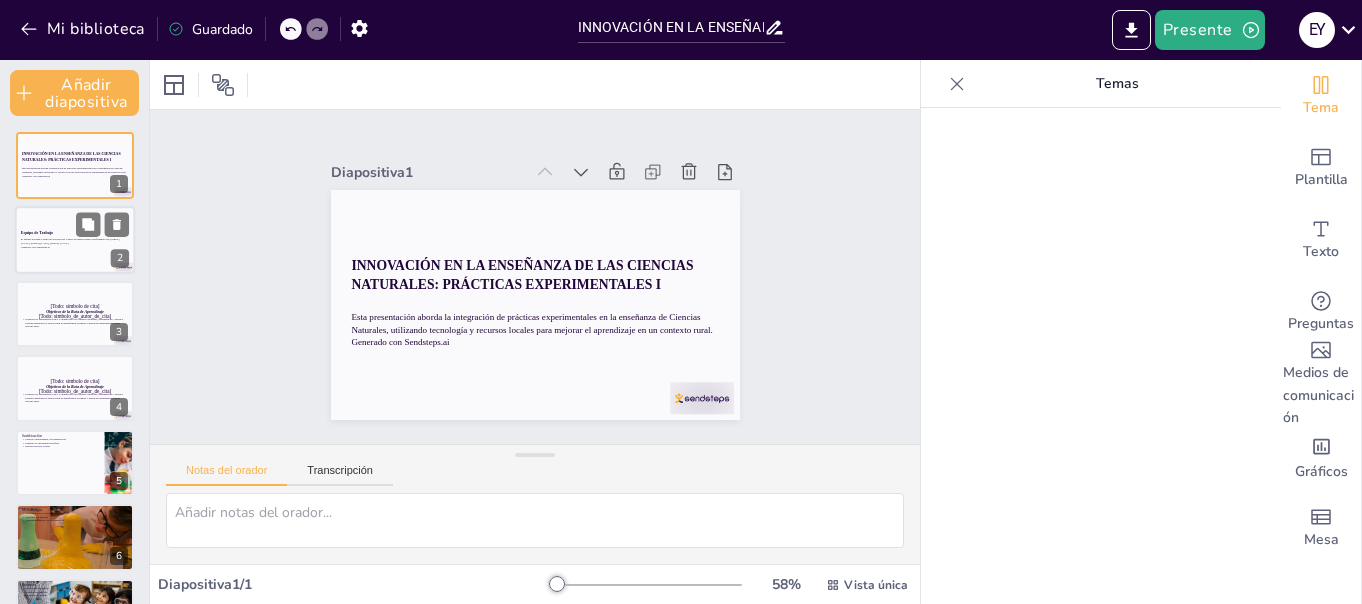 click on "Equipo de Trabajo" at bounding box center [37, 233] 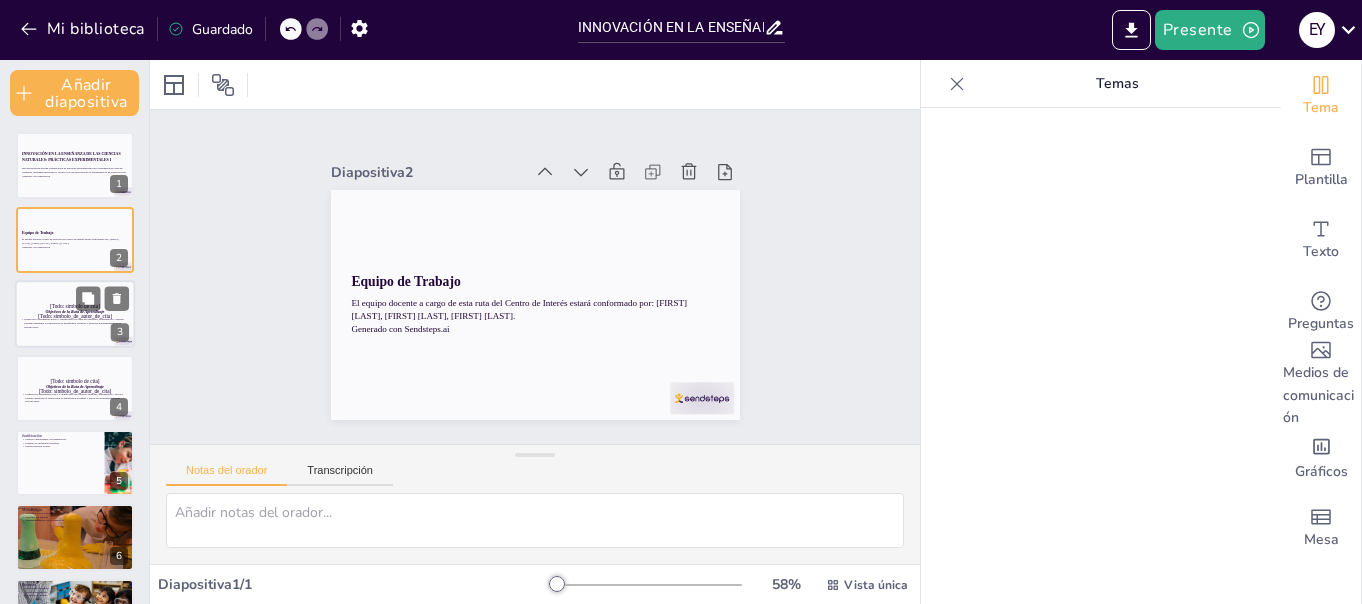 click on "Promover el aprendizaje activo y significativo de Ciencias Naturales, Matemáticas y Técnica Pecuaria mediante la exploración de plataformas virtuales y prácticas experimentales en el entorno rural." at bounding box center (73, 323) 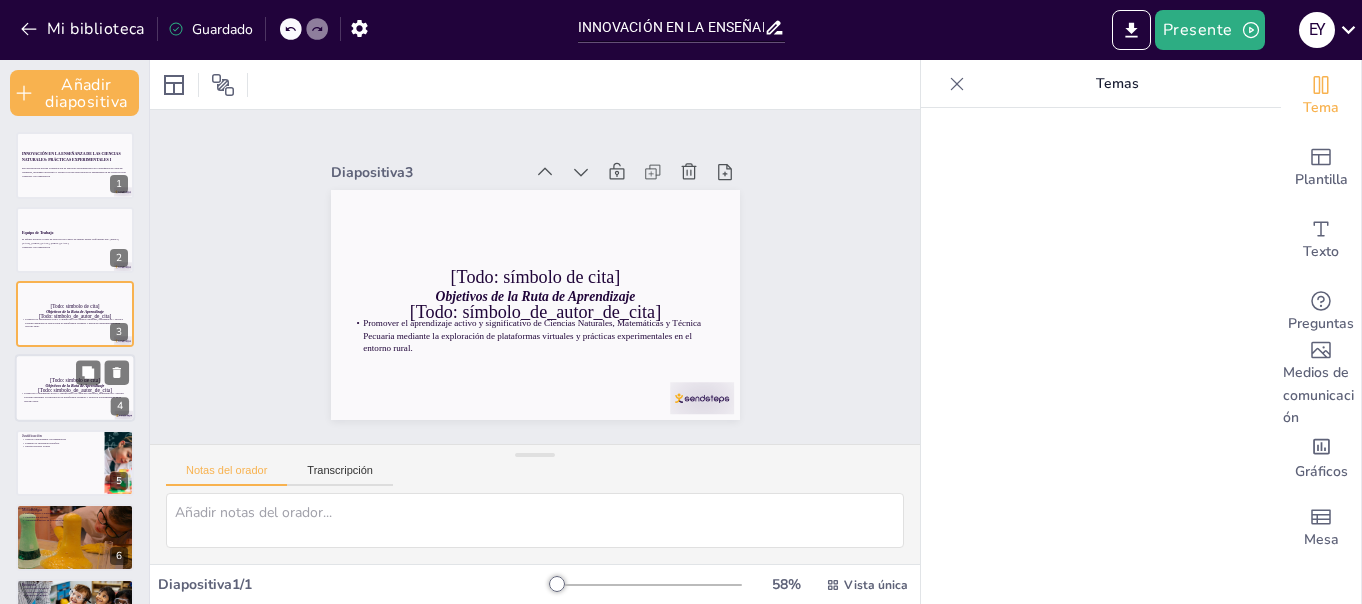 click on "Promover el aprendizaje activo y significativo de Ciencias Naturales, Matemáticas y Técnica Pecuaria mediante la exploración de plataformas virtuales y prácticas experimentales en el entorno rural." at bounding box center [73, 397] 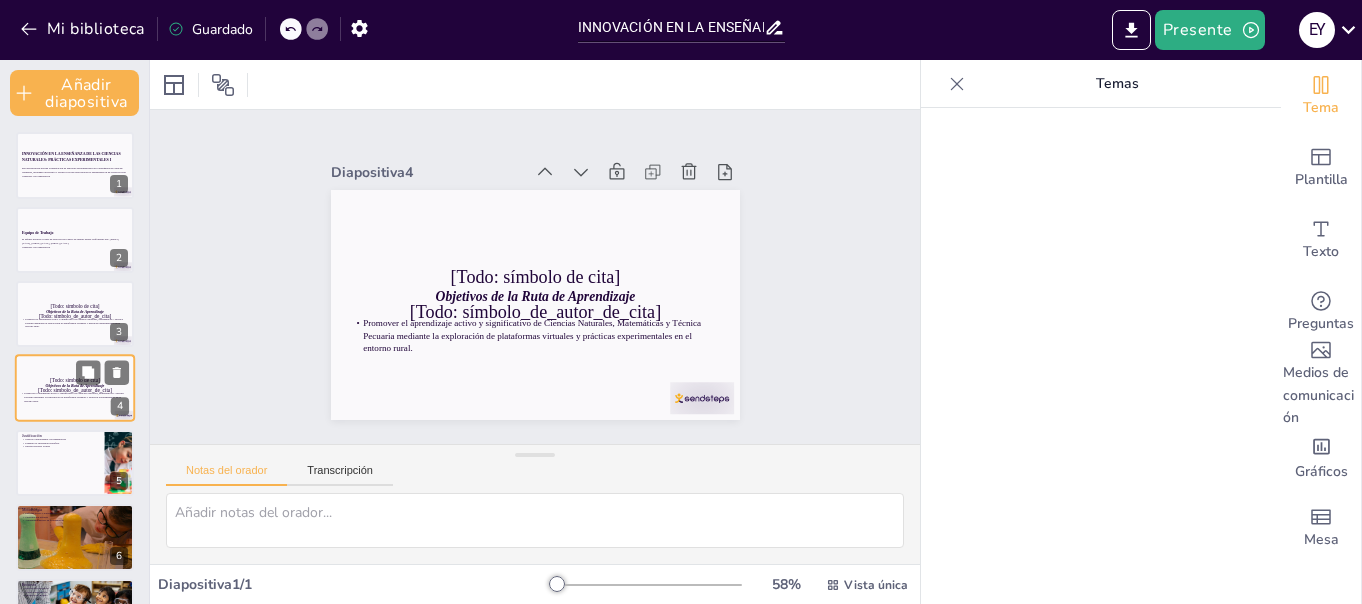 scroll, scrollTop: 28, scrollLeft: 0, axis: vertical 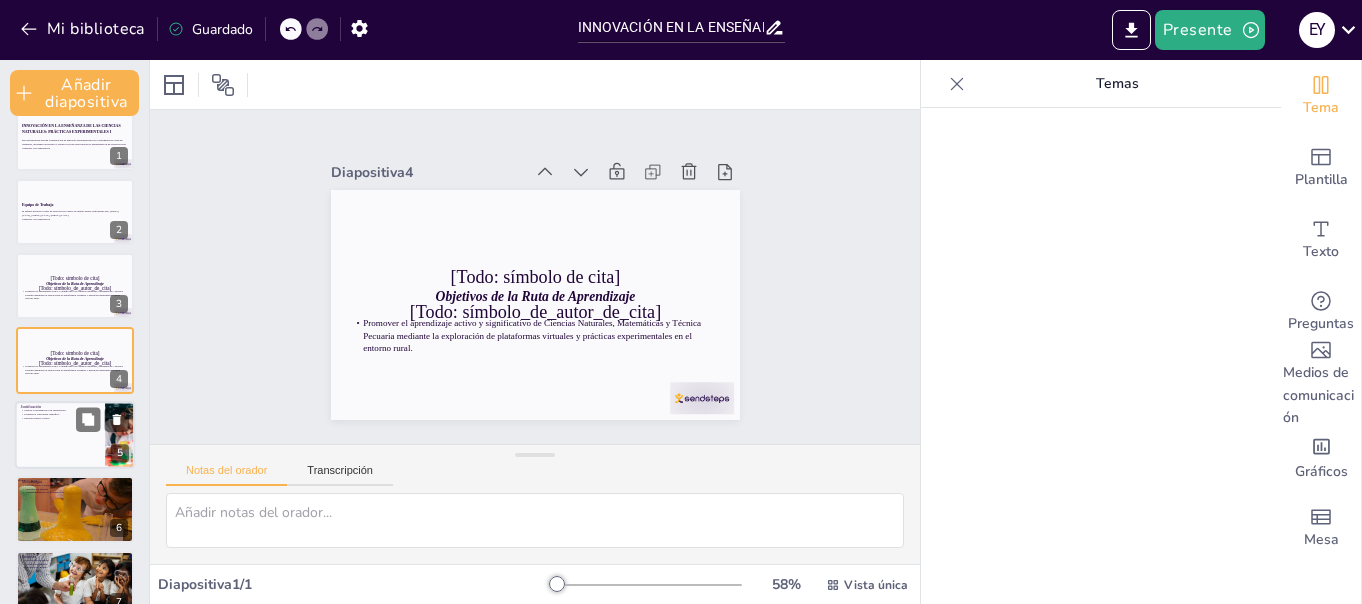 click at bounding box center (75, 435) 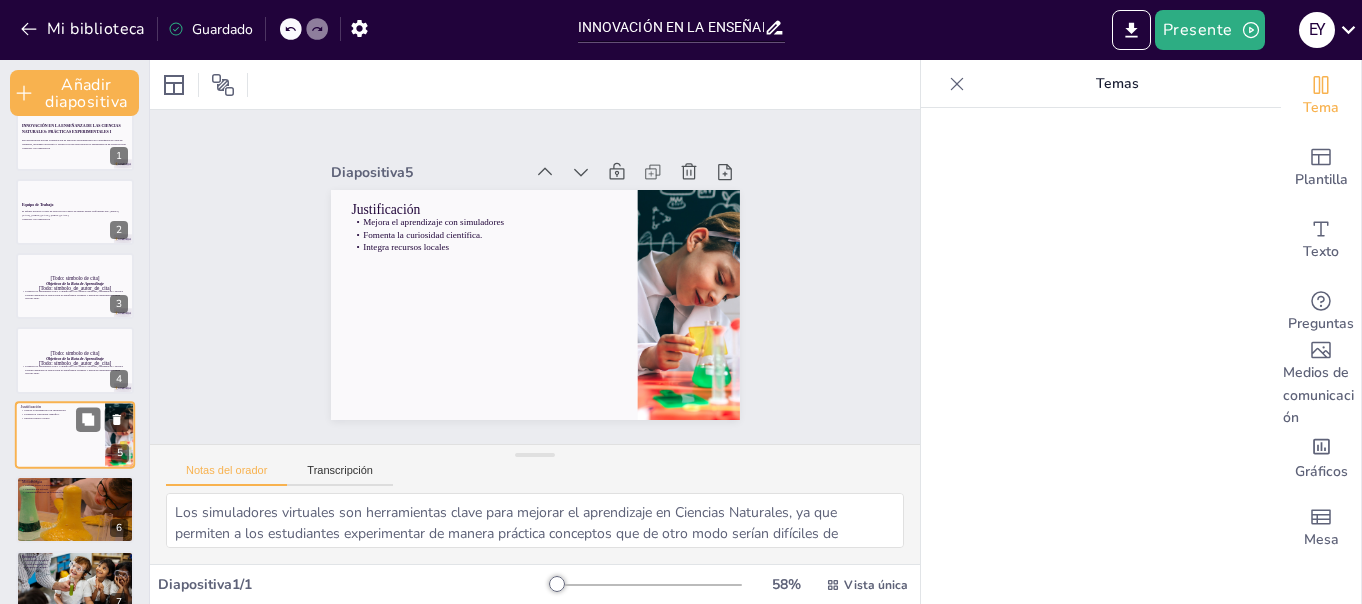 scroll, scrollTop: 103, scrollLeft: 0, axis: vertical 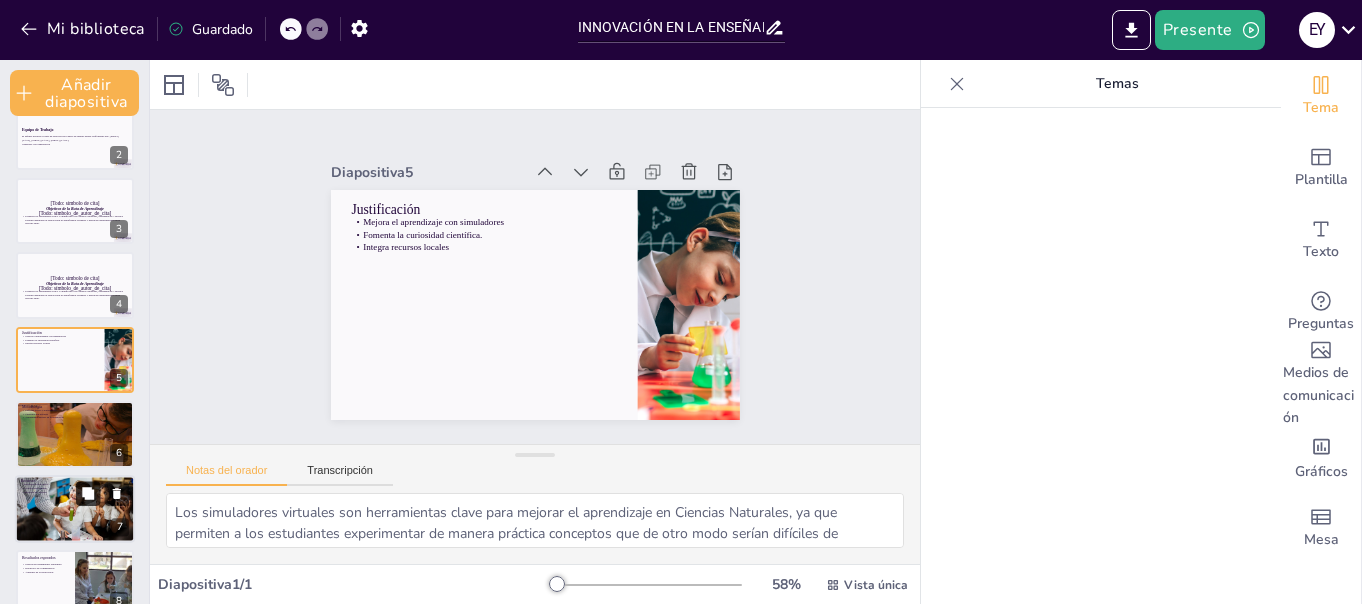 click at bounding box center [88, 493] 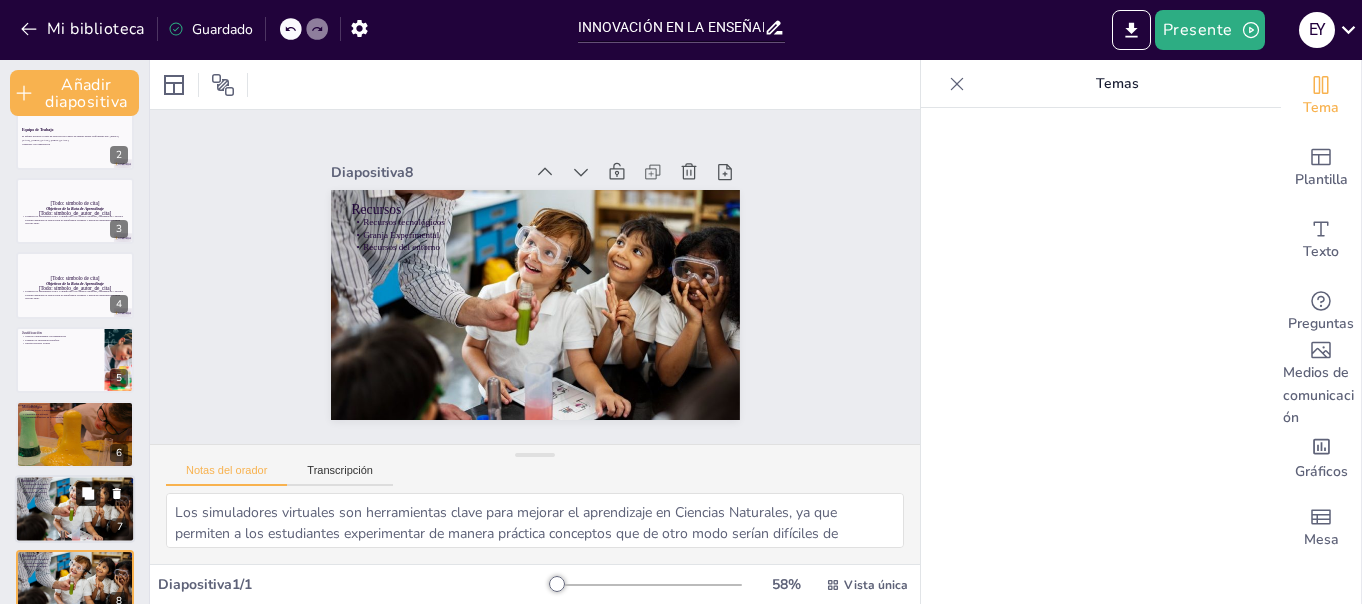 type on "La tecnología juega un papel crucial en la educación moderna. El acceso a recursos tecnológicos permite a los estudiantes aprender de manera más interactiva y efectiva, preparándolos para el futuro.
La Granja Experimental El Roble es un recurso invaluable que proporciona un entorno real para aplicar conceptos teóricos en Ciencias Naturales y Técnica Pecuaria, facilitando un aprendizaje práctico.
Utilizar recursos del entorno rural en la educación permite a los estudiantes conectar su aprendizaje con su realidad, haciendo que el conocimiento sea más relevante y aplicable a su vida diaria." 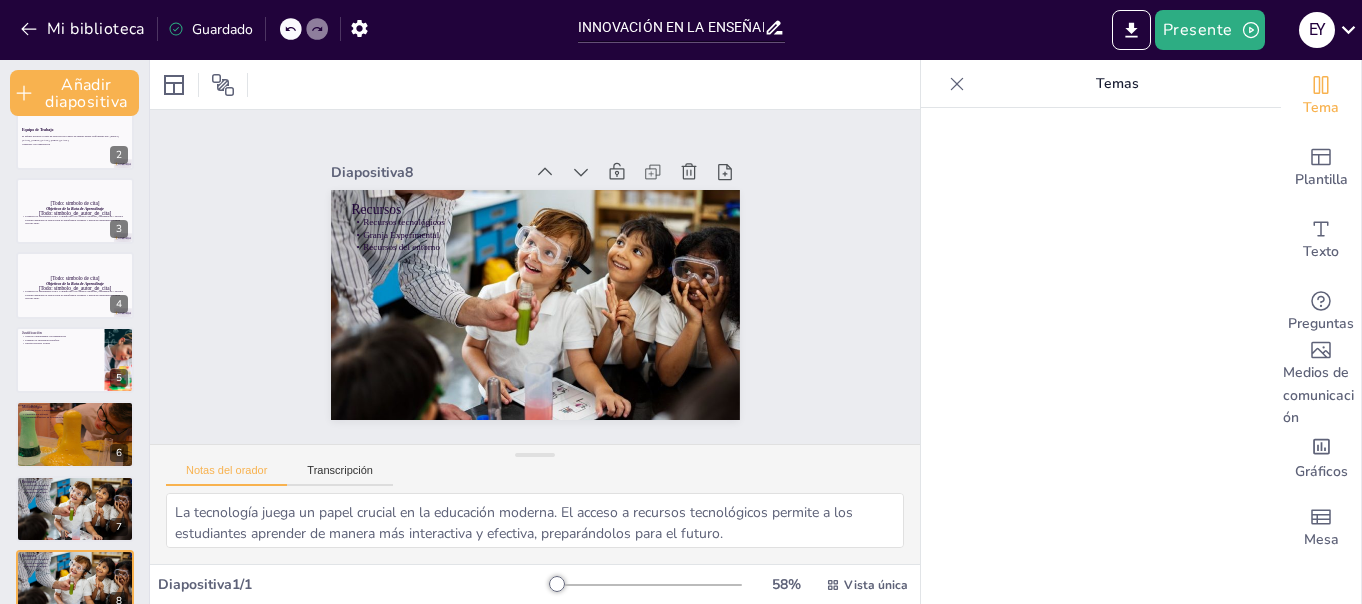 scroll, scrollTop: 280, scrollLeft: 0, axis: vertical 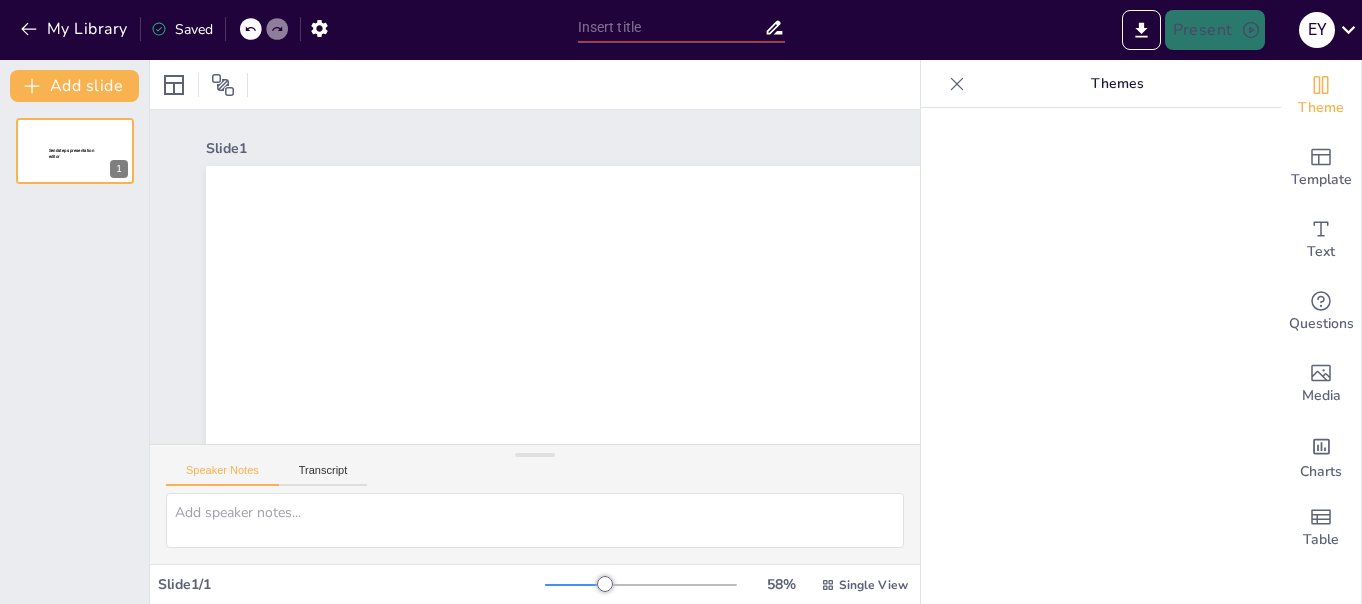 click on "Sendsteps presentation editor 1" at bounding box center [74, 353] 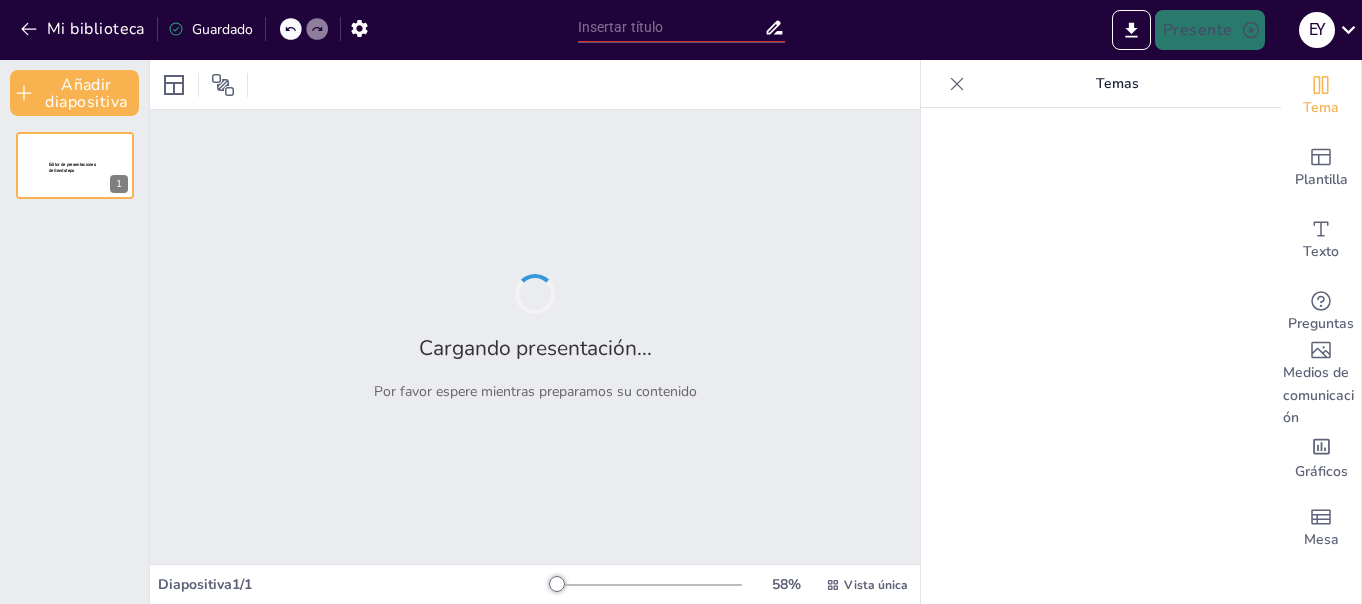 type on "INNOVACIÓN EN LA ENSEÑANZA DE LAS CIENCIAS NATURALES: PRÁCTICAS EXPERIMENTALES I" 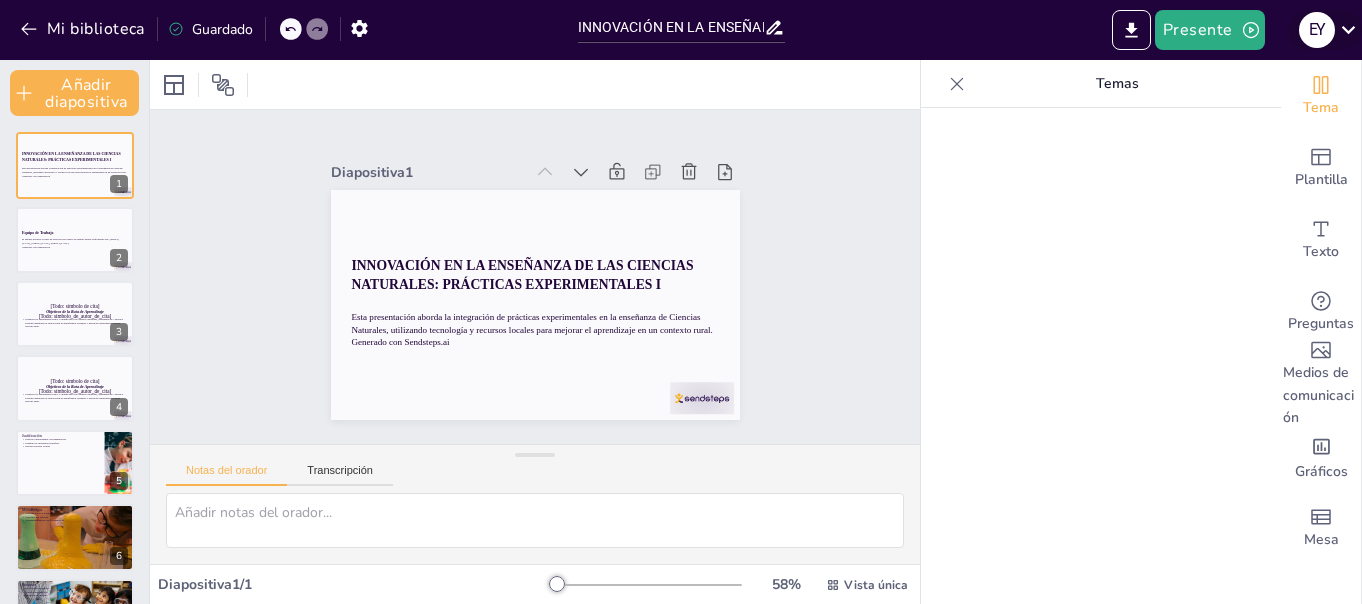 click 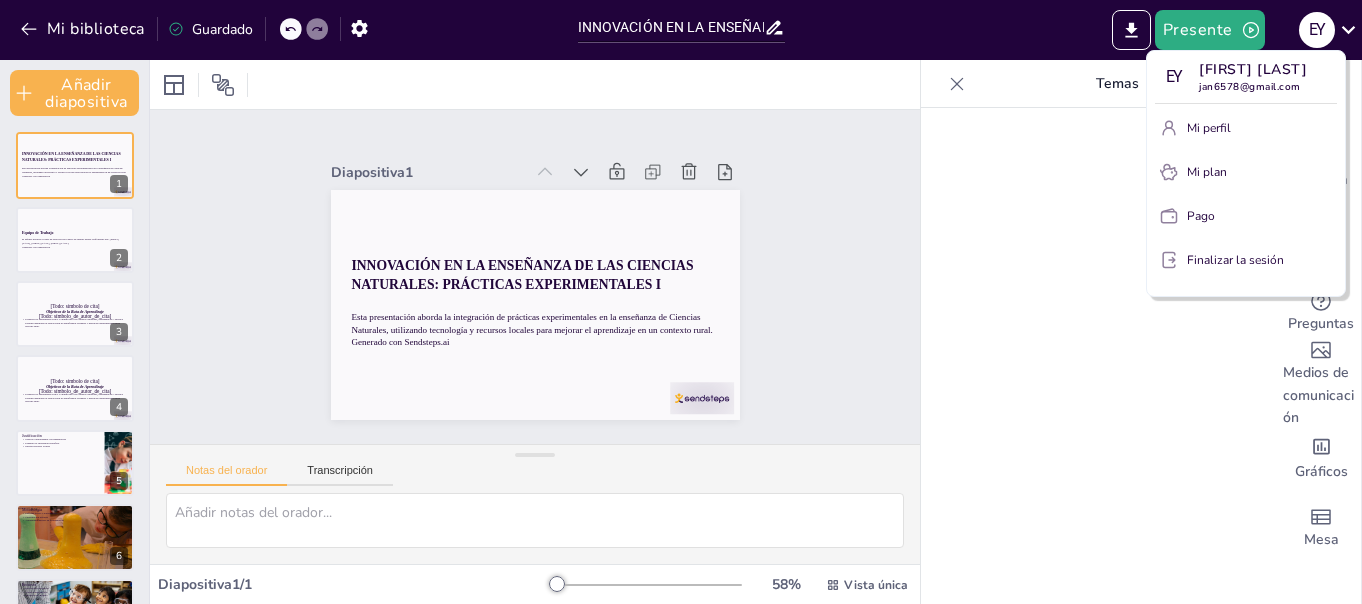 click at bounding box center (681, 302) 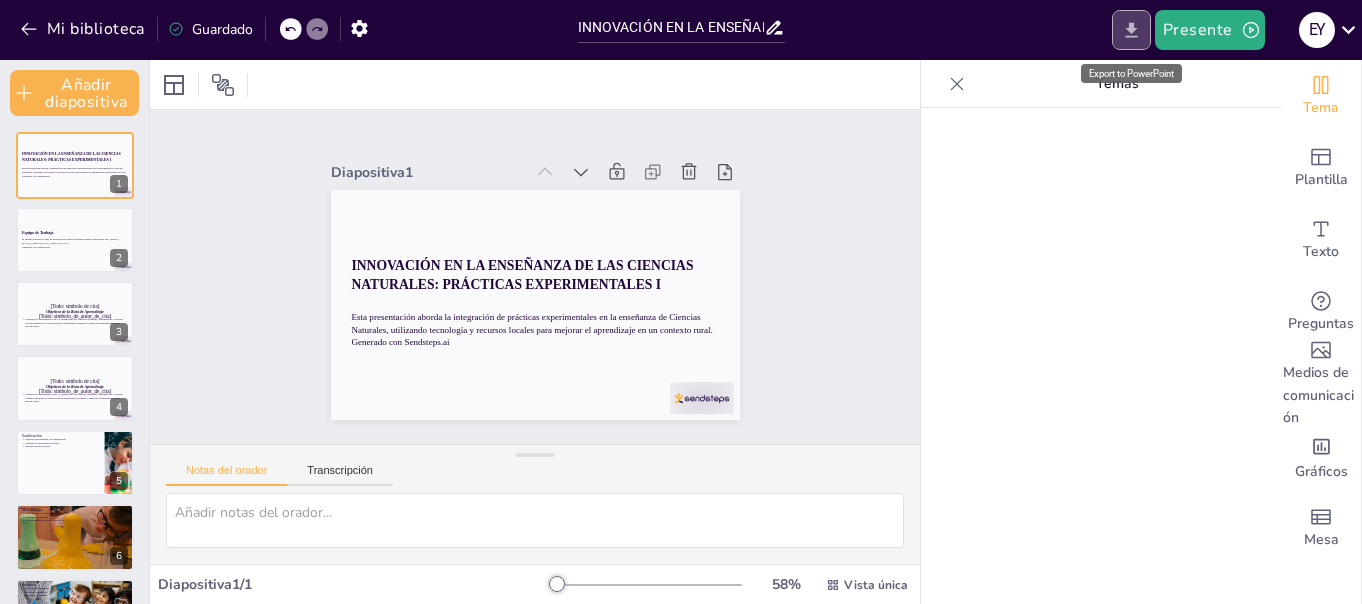 click 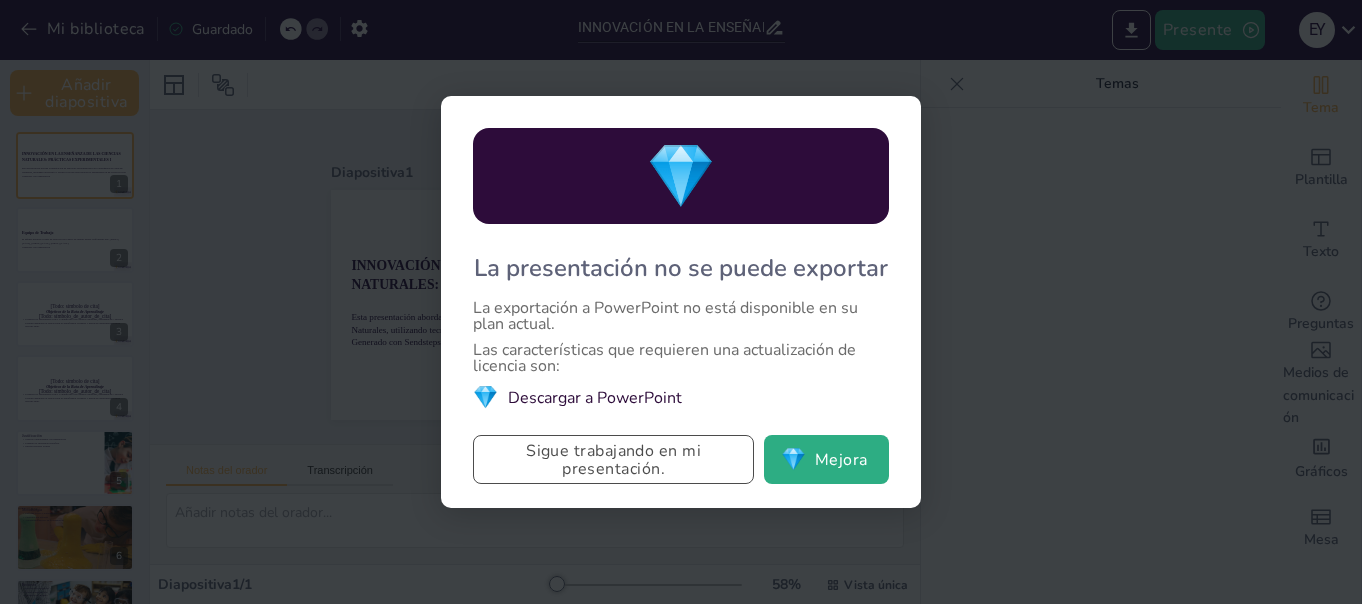 click on "Sigue trabajando en mi presentación." at bounding box center (613, 460) 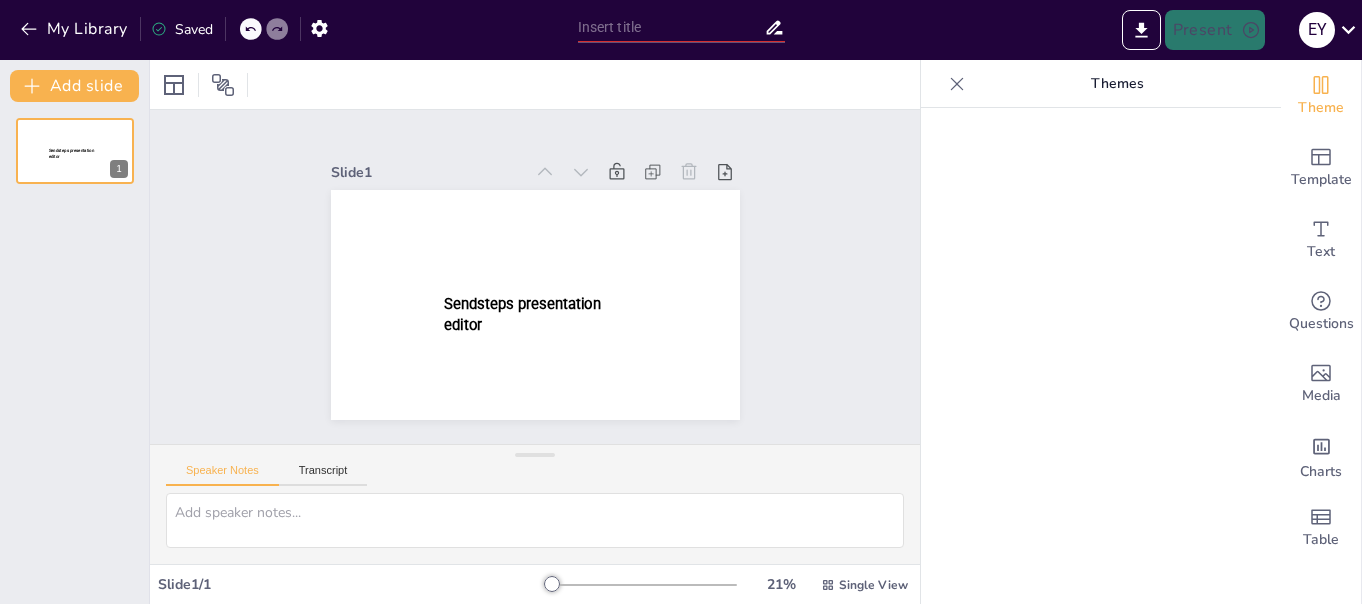 scroll, scrollTop: 0, scrollLeft: 0, axis: both 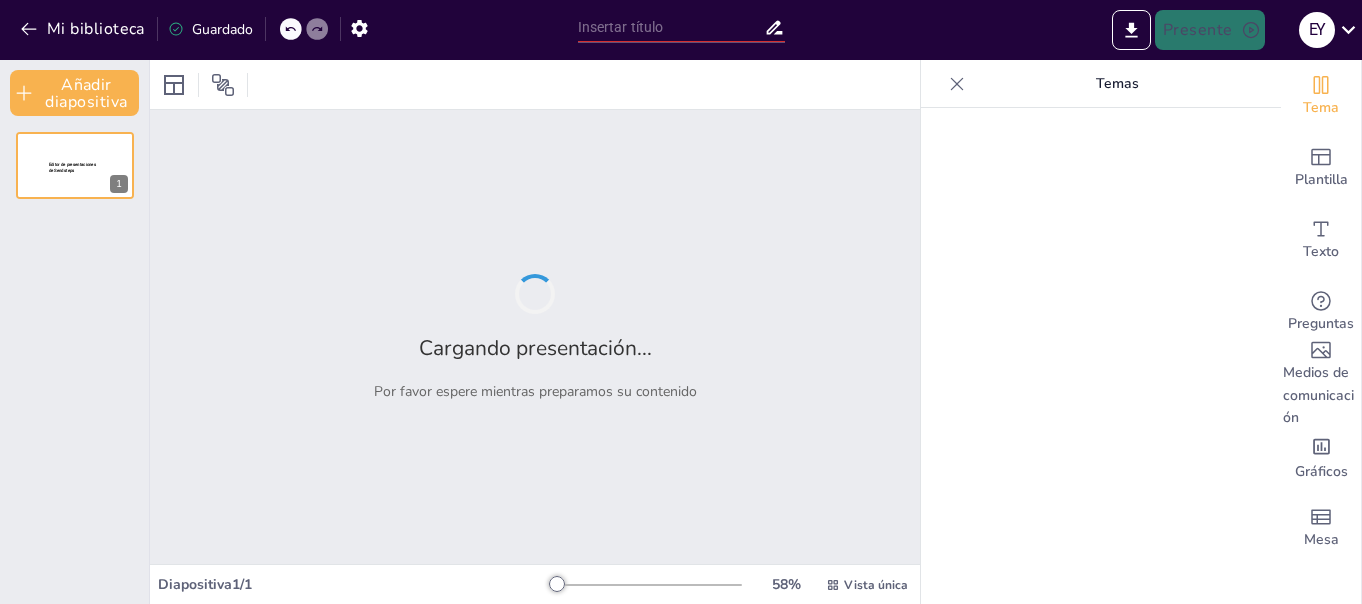 type on "INNOVACIÓN EN LA ENSEÑANZA DE LAS CIENCIAS NATURALES: PRÁCTICAS EXPERIMENTALES I" 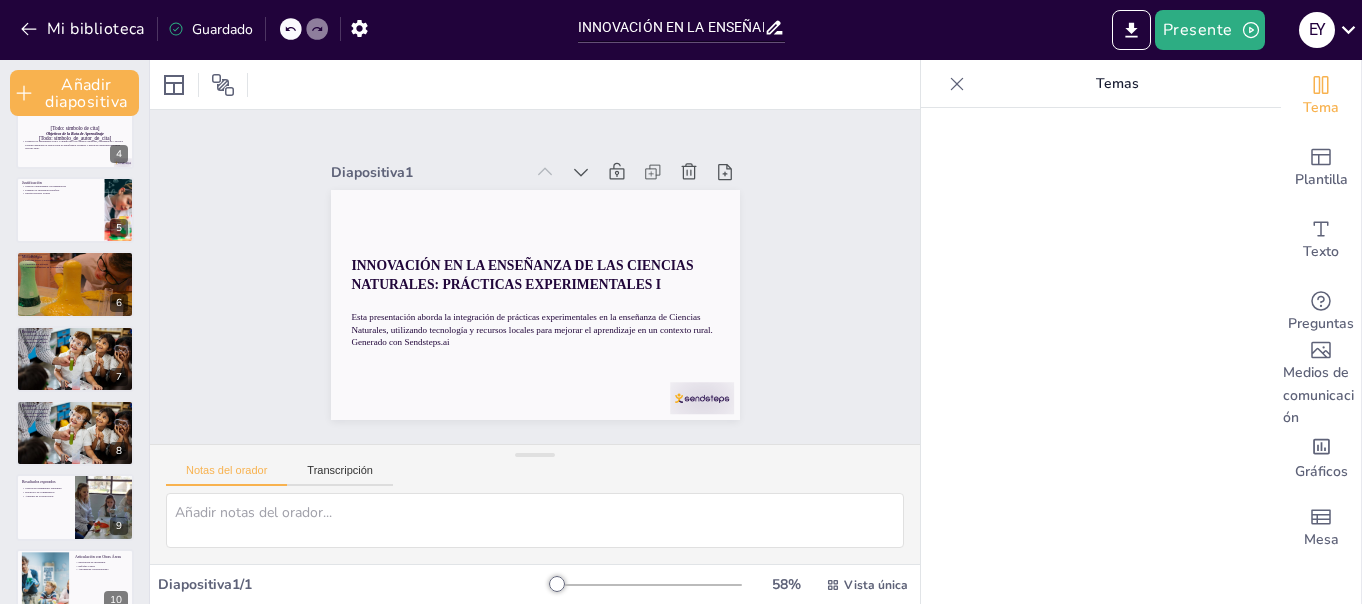 scroll, scrollTop: 280, scrollLeft: 0, axis: vertical 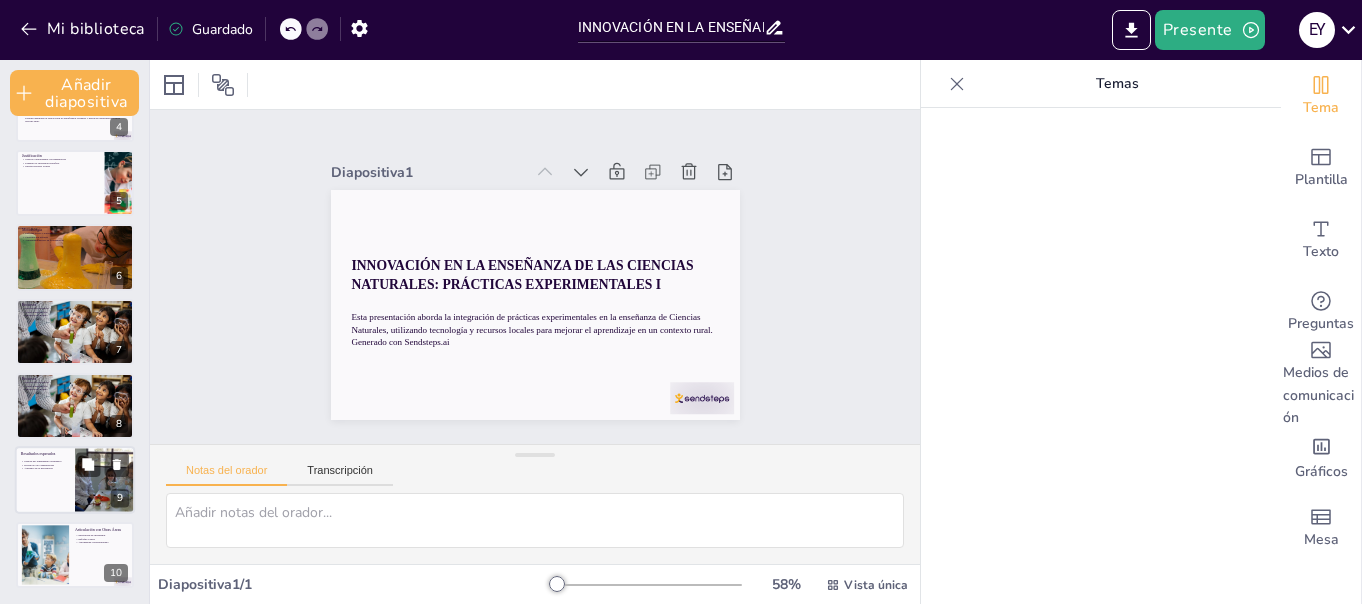 click at bounding box center [75, 481] 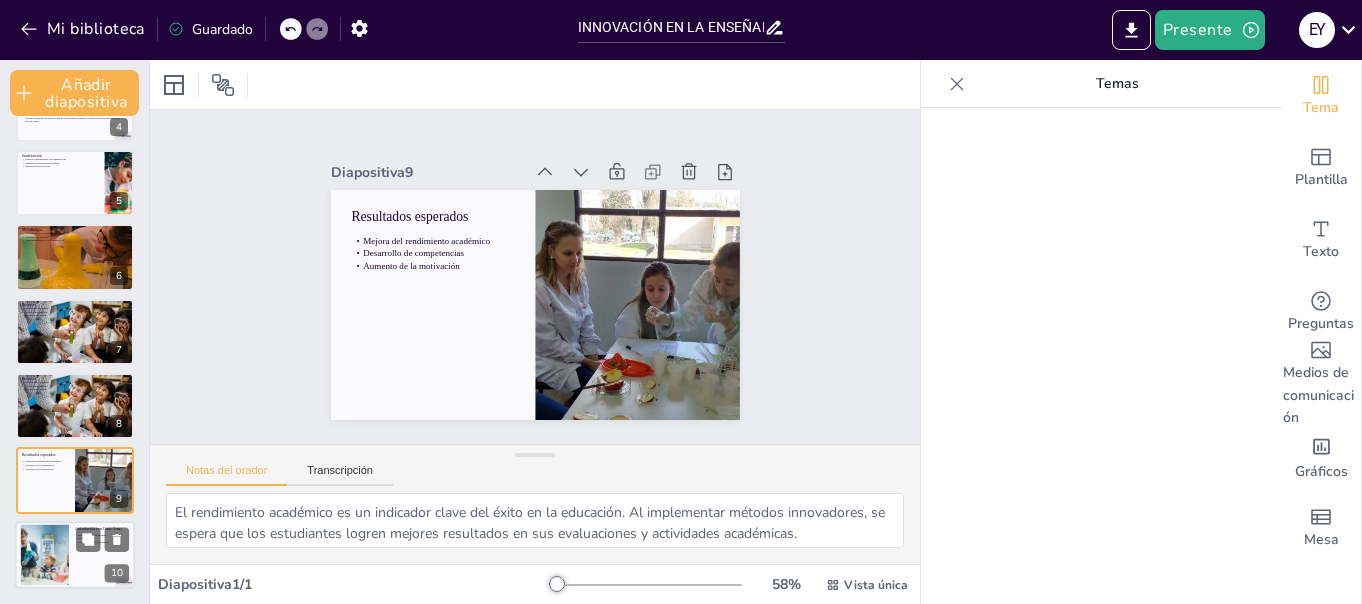 click at bounding box center [45, 554] 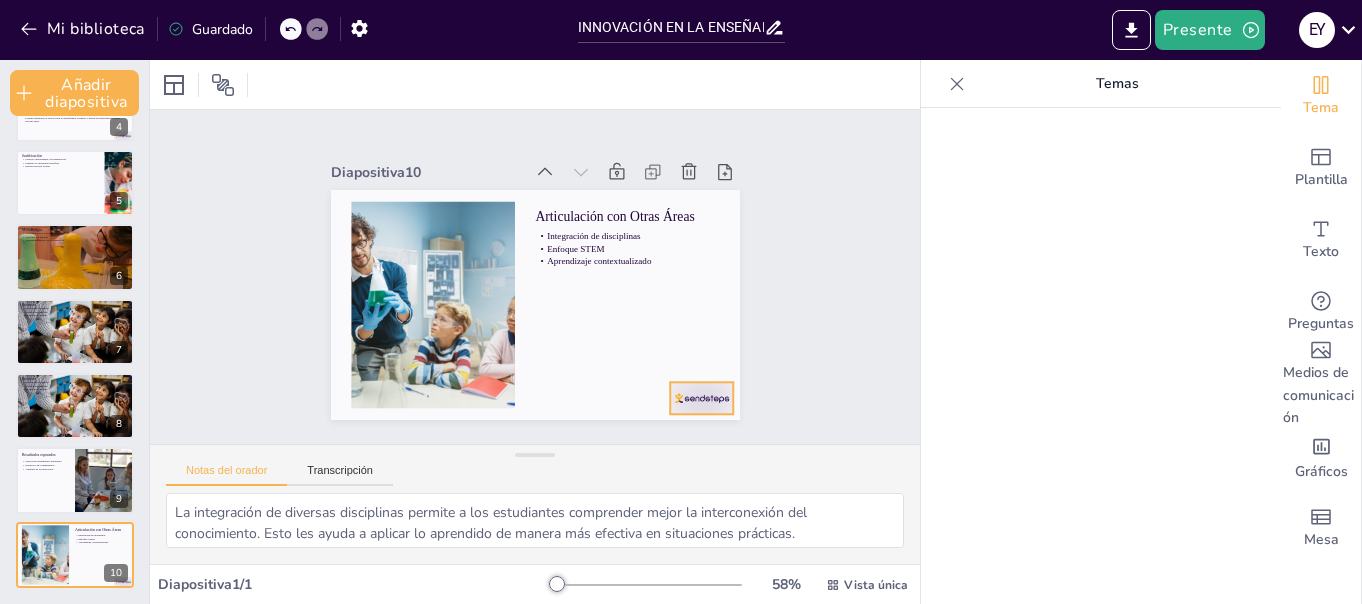 click at bounding box center (577, 478) 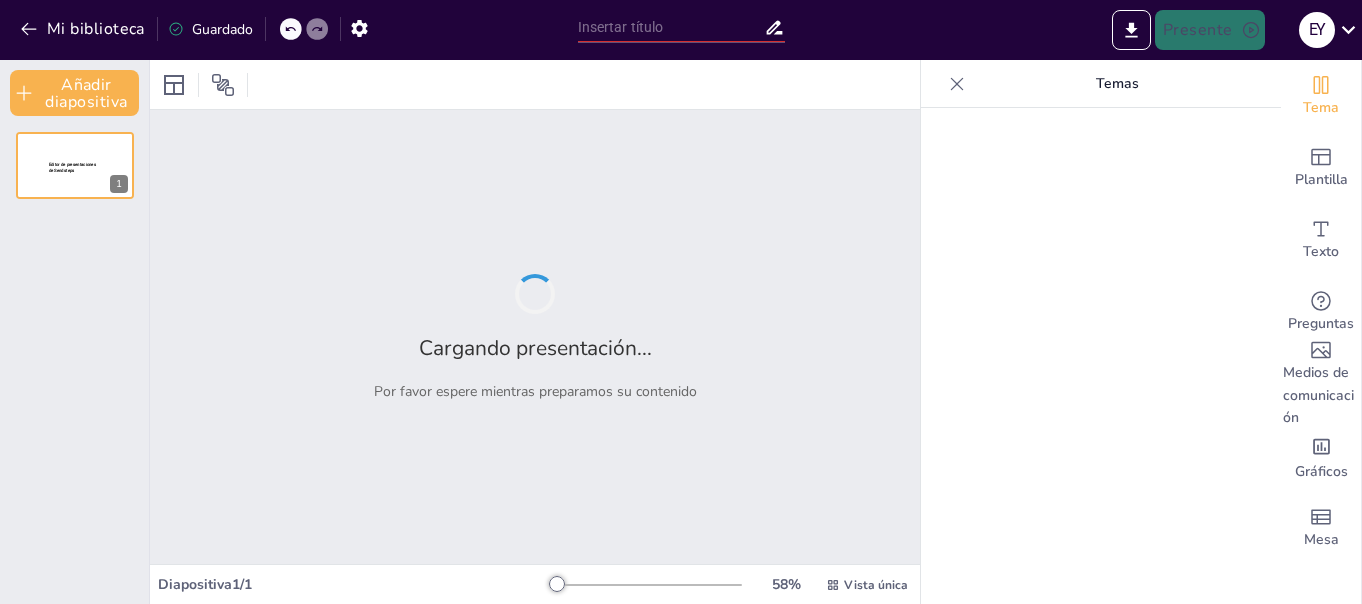 type on "INNOVACIÓN EN LA ENSEÑANZA DE LAS CIENCIAS NATURALES: PRÁCTICAS EXPERIMENTALES I" 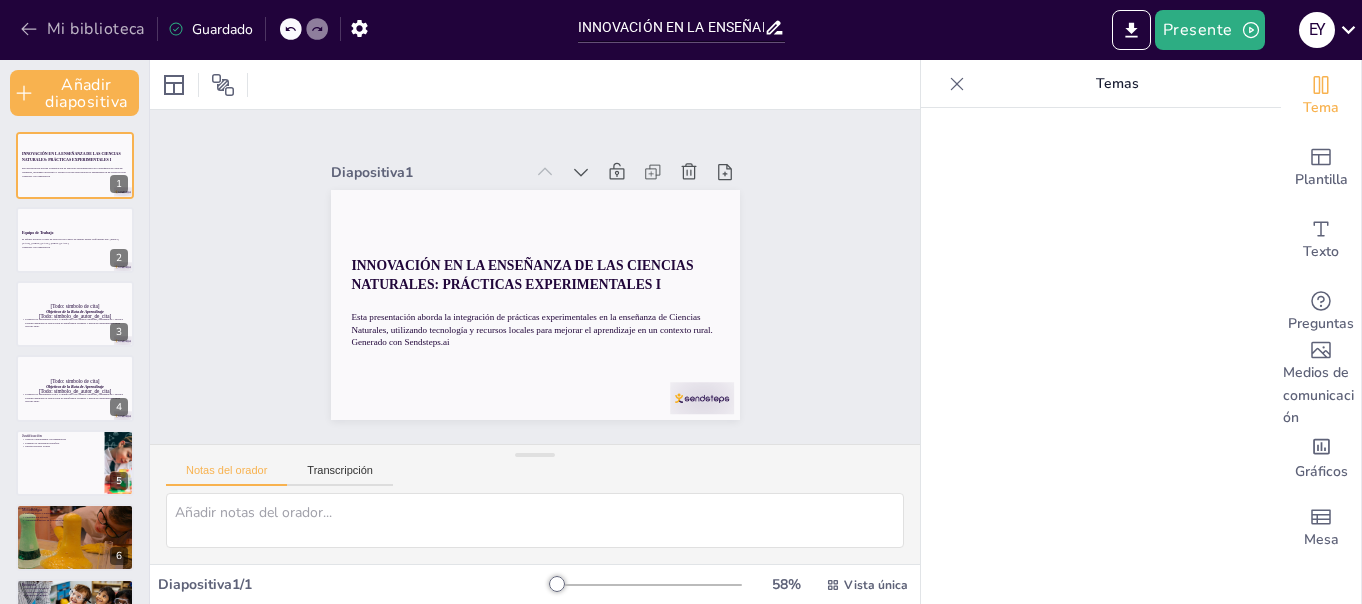 click 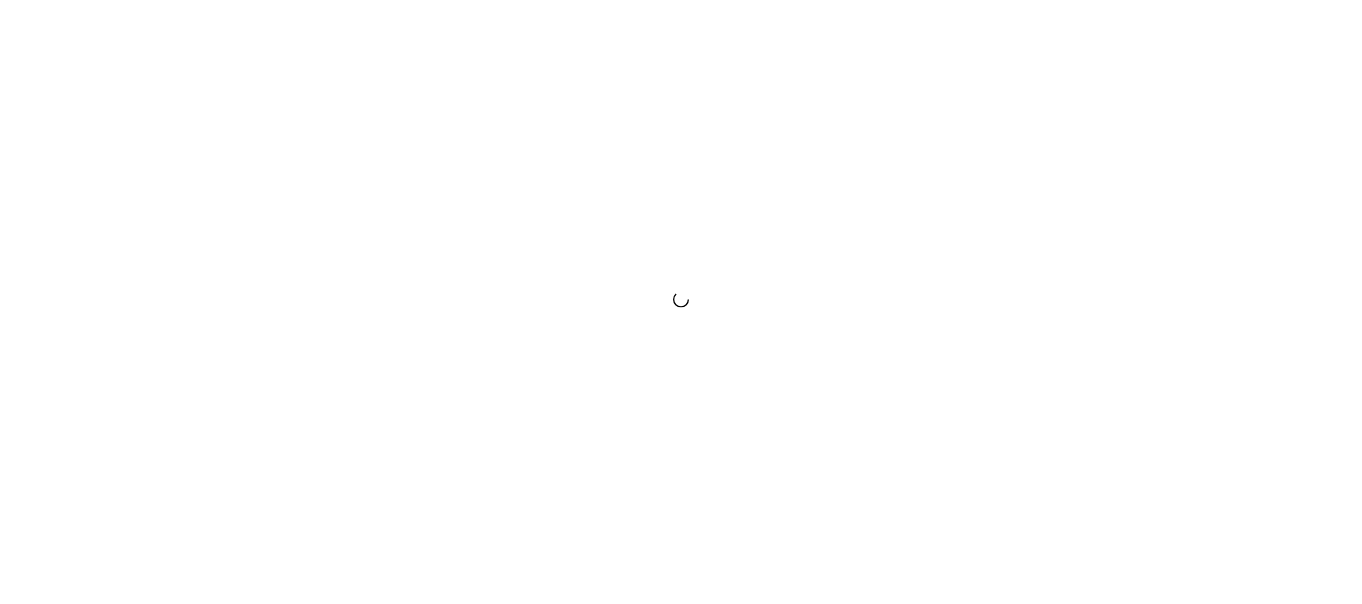 scroll, scrollTop: 0, scrollLeft: 0, axis: both 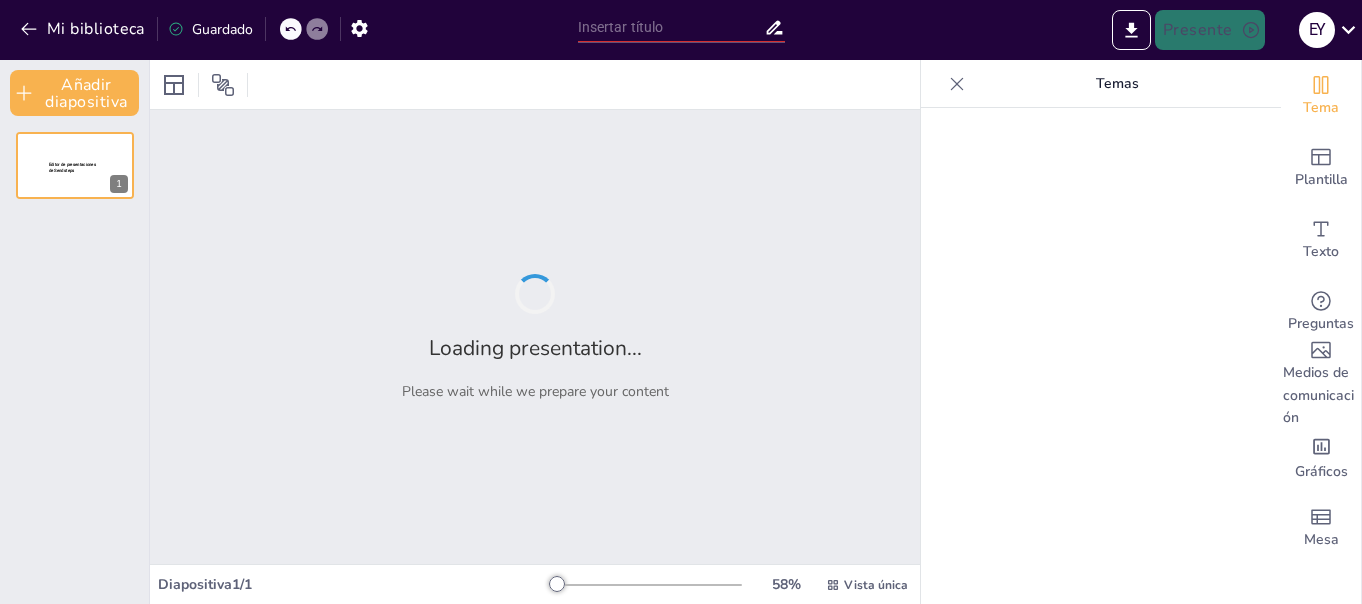 type on "INNOVACIÓN EN LA ENSEÑANZA DE LAS CIENCIAS NATURALES: PRÁCTICAS EXPERIMENTALES I" 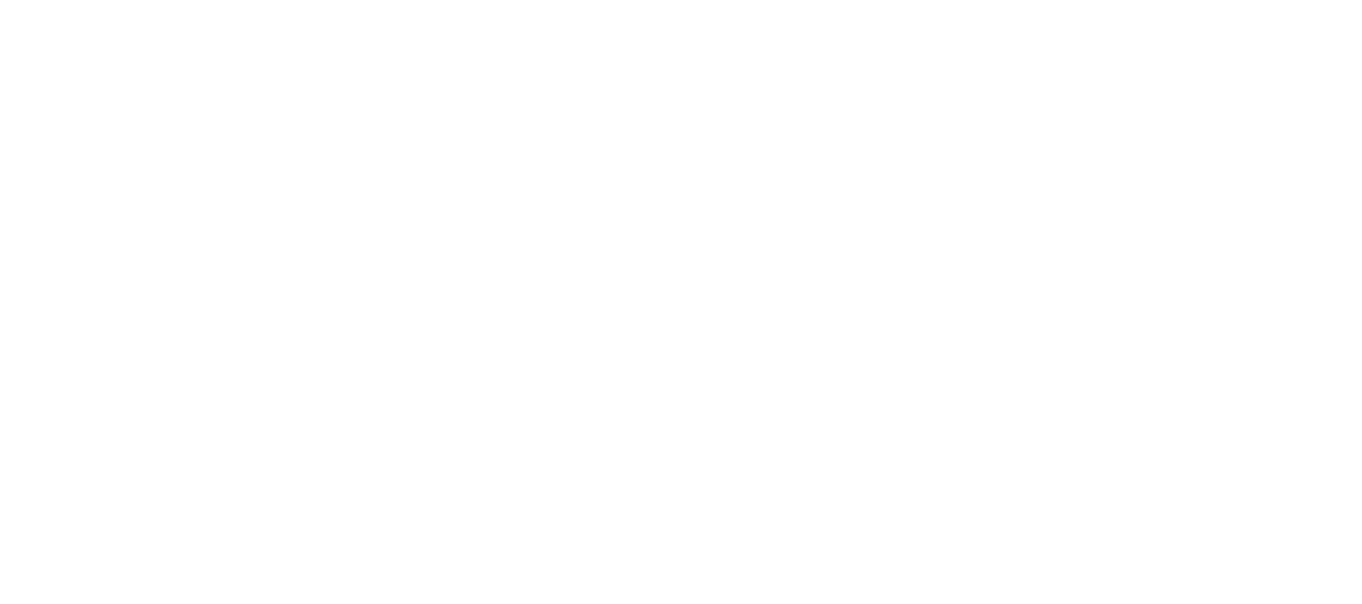 scroll, scrollTop: 0, scrollLeft: 0, axis: both 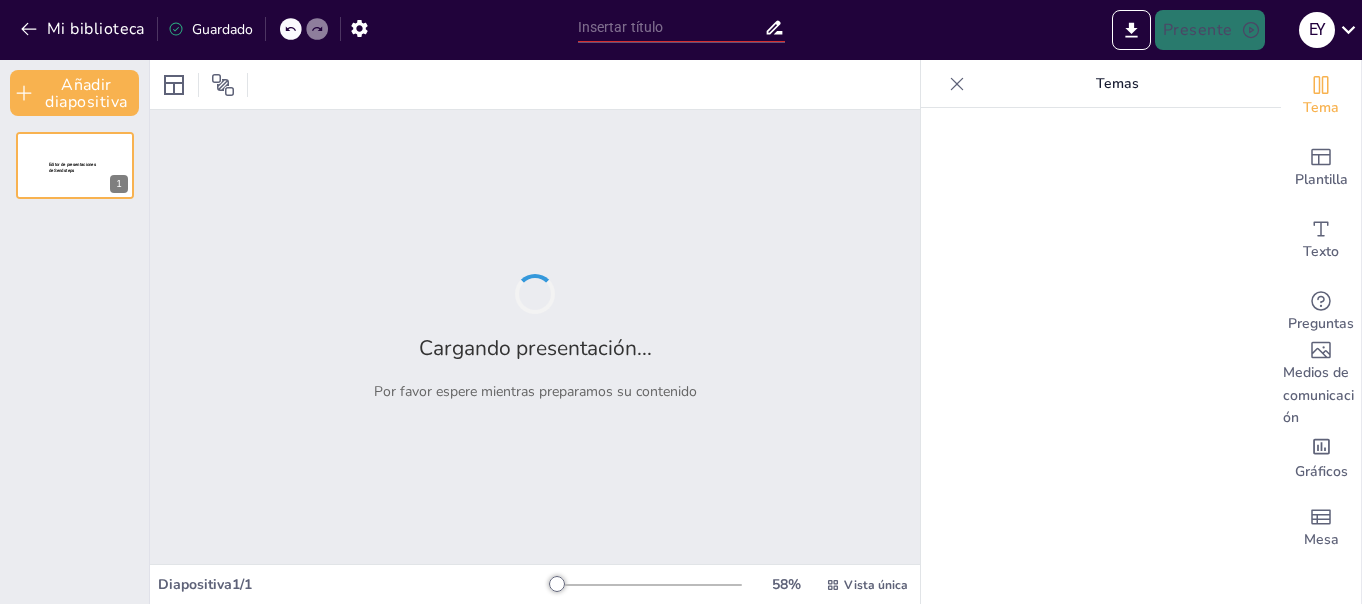 type on "INNOVACIÓN EN LA ENSEÑANZA DE LAS CIENCIAS NATURALES: PRÁCTICAS EXPERIMENTALES I" 